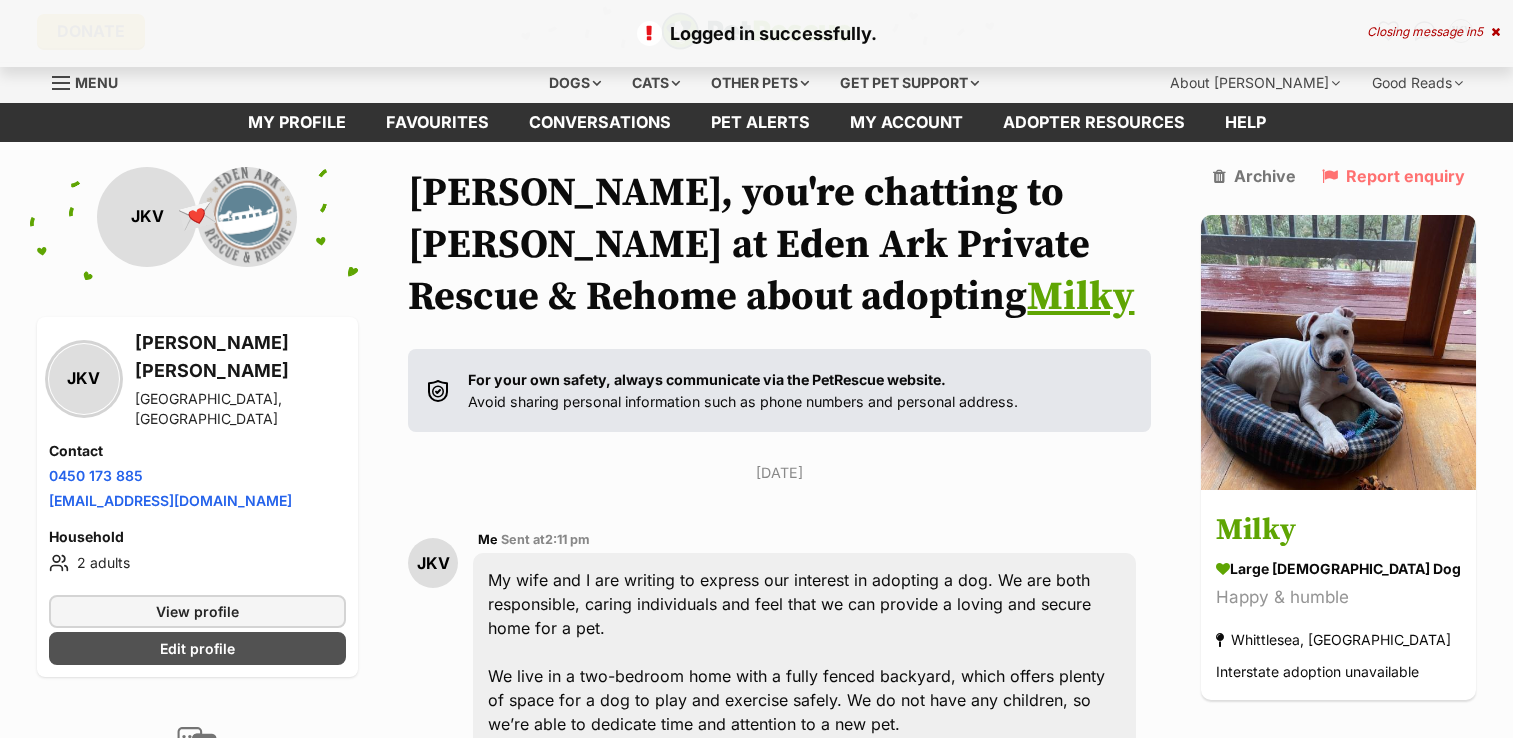 scroll, scrollTop: 0, scrollLeft: 0, axis: both 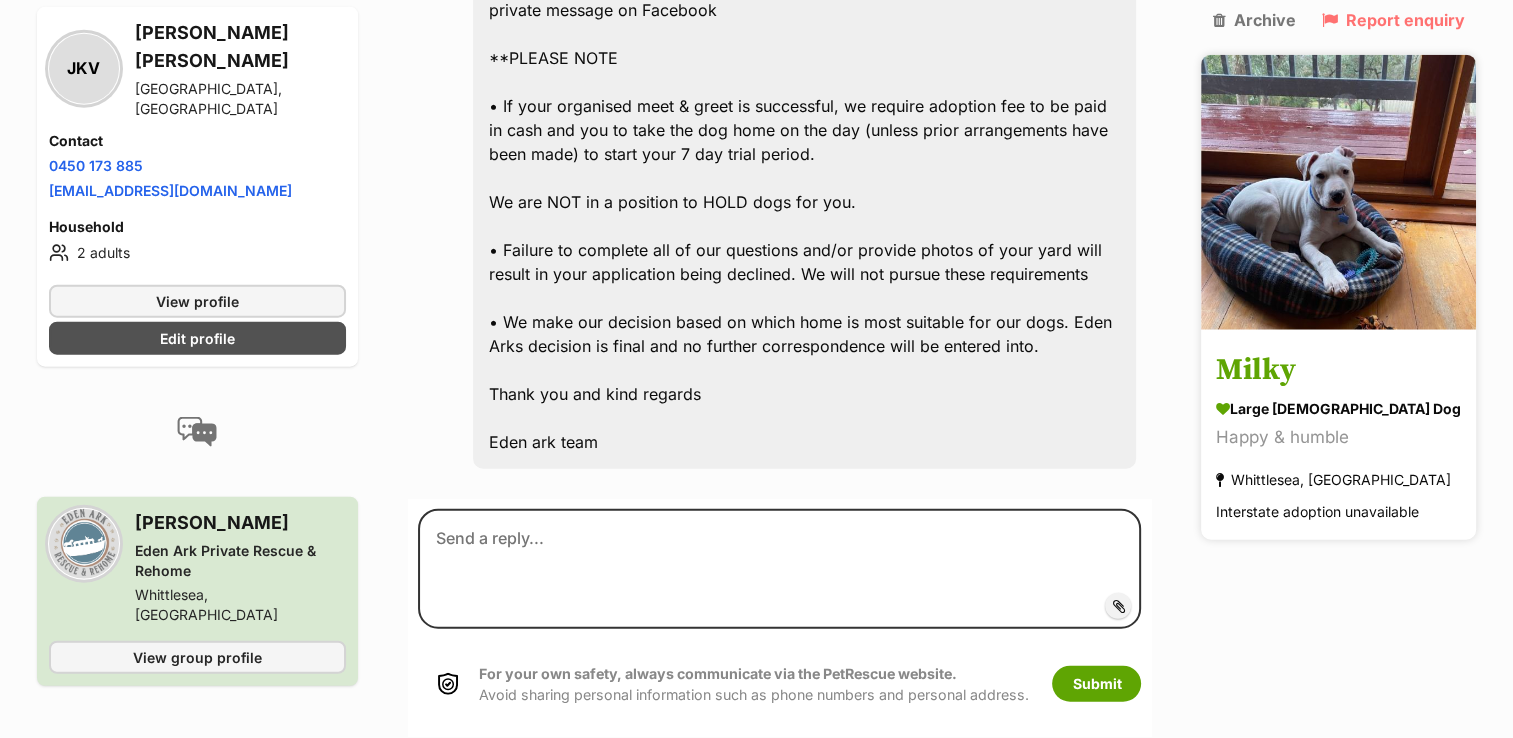 click at bounding box center [1338, 191] 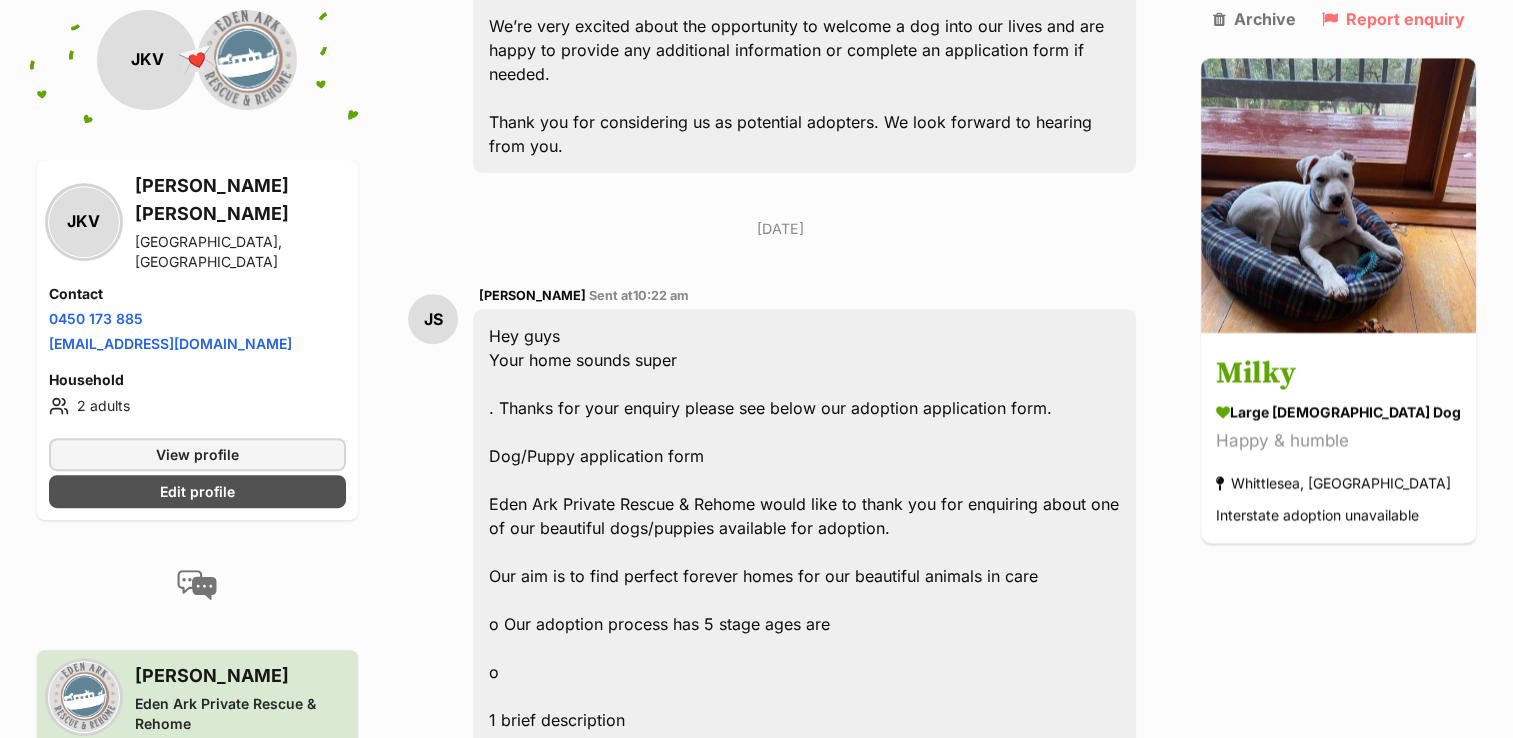 scroll, scrollTop: 850, scrollLeft: 0, axis: vertical 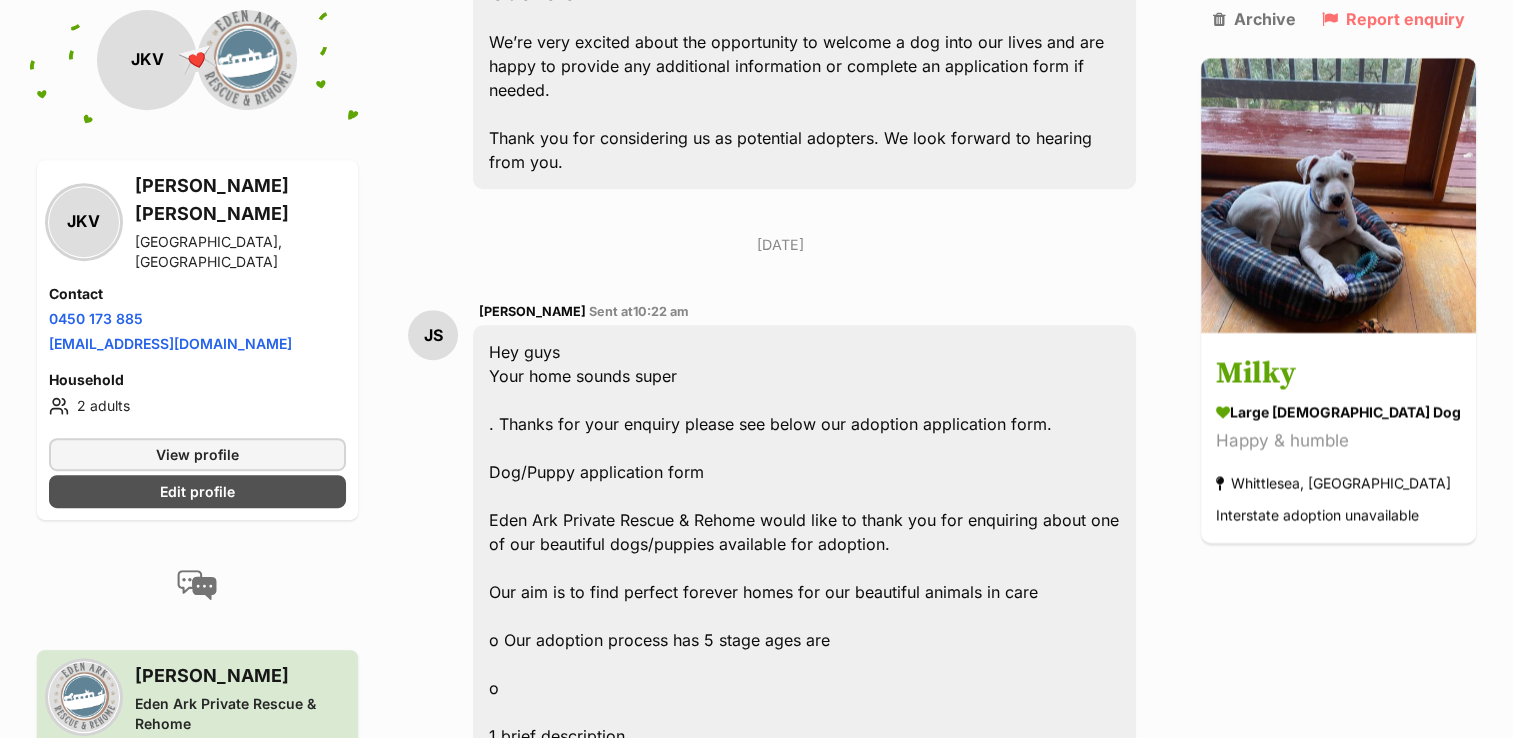 click on "Hey guys Your home sounds super . Thanks for your enquiry please see below our adoption application form. Dog/Puppy application form Eden Ark Private Rescue & Rehome would like to thank you for enquiring about one of our beautiful dogs/puppies available for adoption. Our aim is to find perfect forever homes for our beautiful animals in care o Our adoption process has 5 stage ages are o 1 brief description #2 some questions #3 photos of your yard #4 meet & greet (also with other dog/s if you have any others) #5 7 day trial period Then welcome to the Eden Ark Family! Thank you for your brief description of the home you can provide. Below is some questions, for us to consider your suitability as a home Please be honest. As it is always the best policy. Please note: we choose the most suitable application that gets returned to us first, So please try to get your reply back to us ASAP ***PLEASE READ ADOPTION PROCESS BEFOR FILLING IN AN APPLICATION FORM *** First name: Surname: contact number: Email: Location:" at bounding box center [804, 2404] 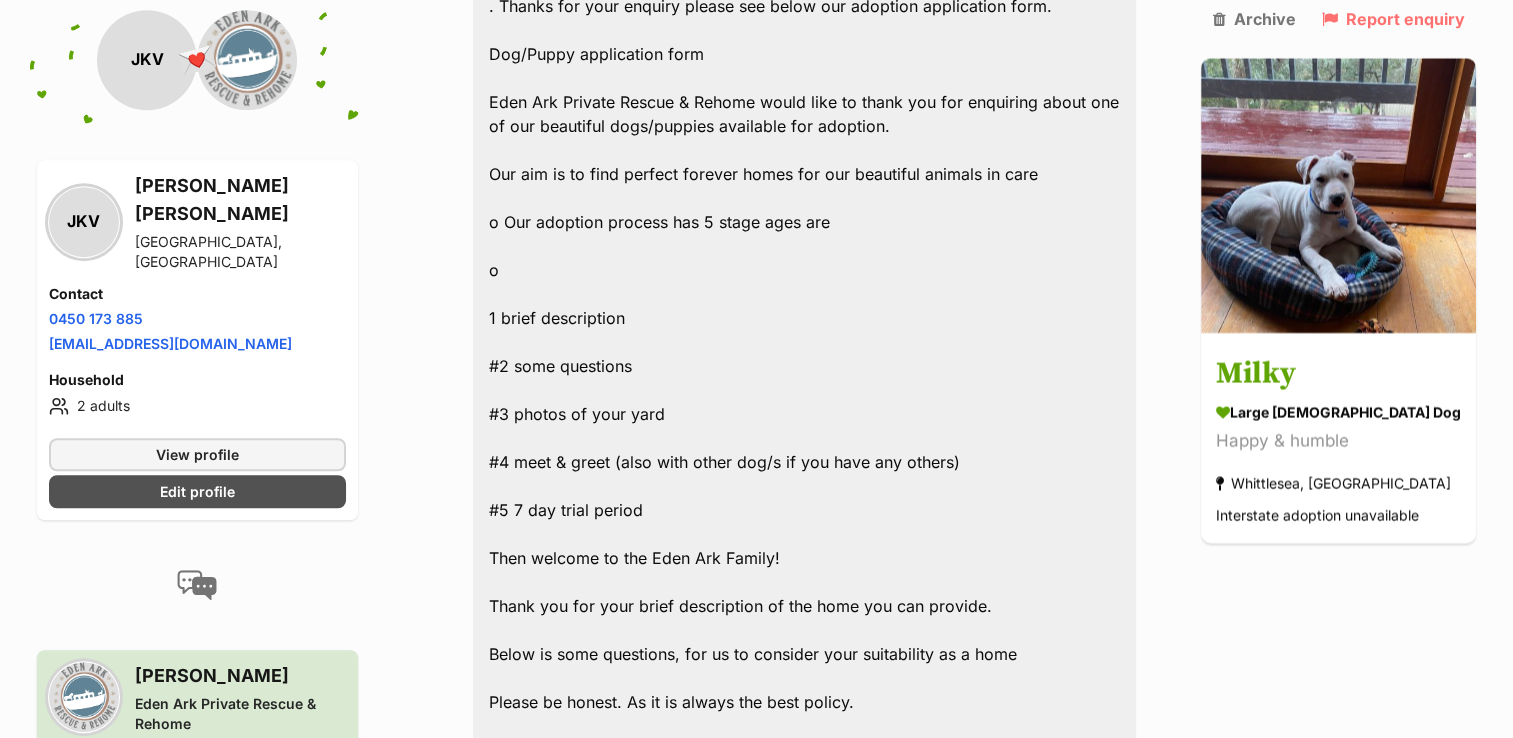 scroll, scrollTop: 1282, scrollLeft: 0, axis: vertical 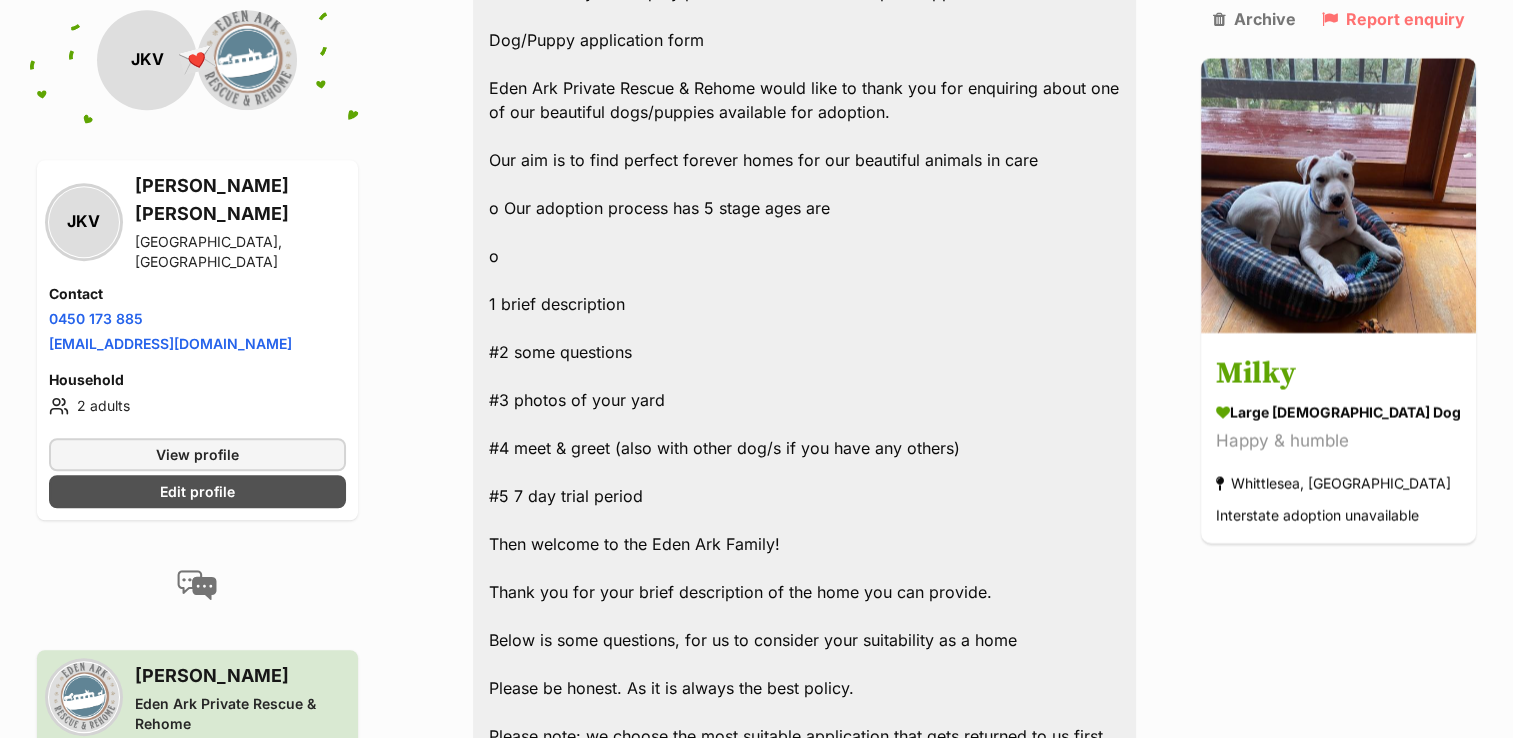 click on "Hey guys Your home sounds super . Thanks for your enquiry please see below our adoption application form. Dog/Puppy application form Eden Ark Private Rescue & Rehome would like to thank you for enquiring about one of our beautiful dogs/puppies available for adoption. Our aim is to find perfect forever homes for our beautiful animals in care o Our adoption process has 5 stage ages are o 1 brief description #2 some questions #3 photos of your yard #4 meet & greet (also with other dog/s if you have any others) #5 7 day trial period Then welcome to the Eden Ark Family! Thank you for your brief description of the home you can provide. Below is some questions, for us to consider your suitability as a home Please be honest. As it is always the best policy. Please note: we choose the most suitable application that gets returned to us first, So please try to get your reply back to us ASAP ***PLEASE READ ADOPTION PROCESS BEFOR FILLING IN AN APPLICATION FORM *** First name: Surname: contact number: Email: Location:" at bounding box center [804, 1972] 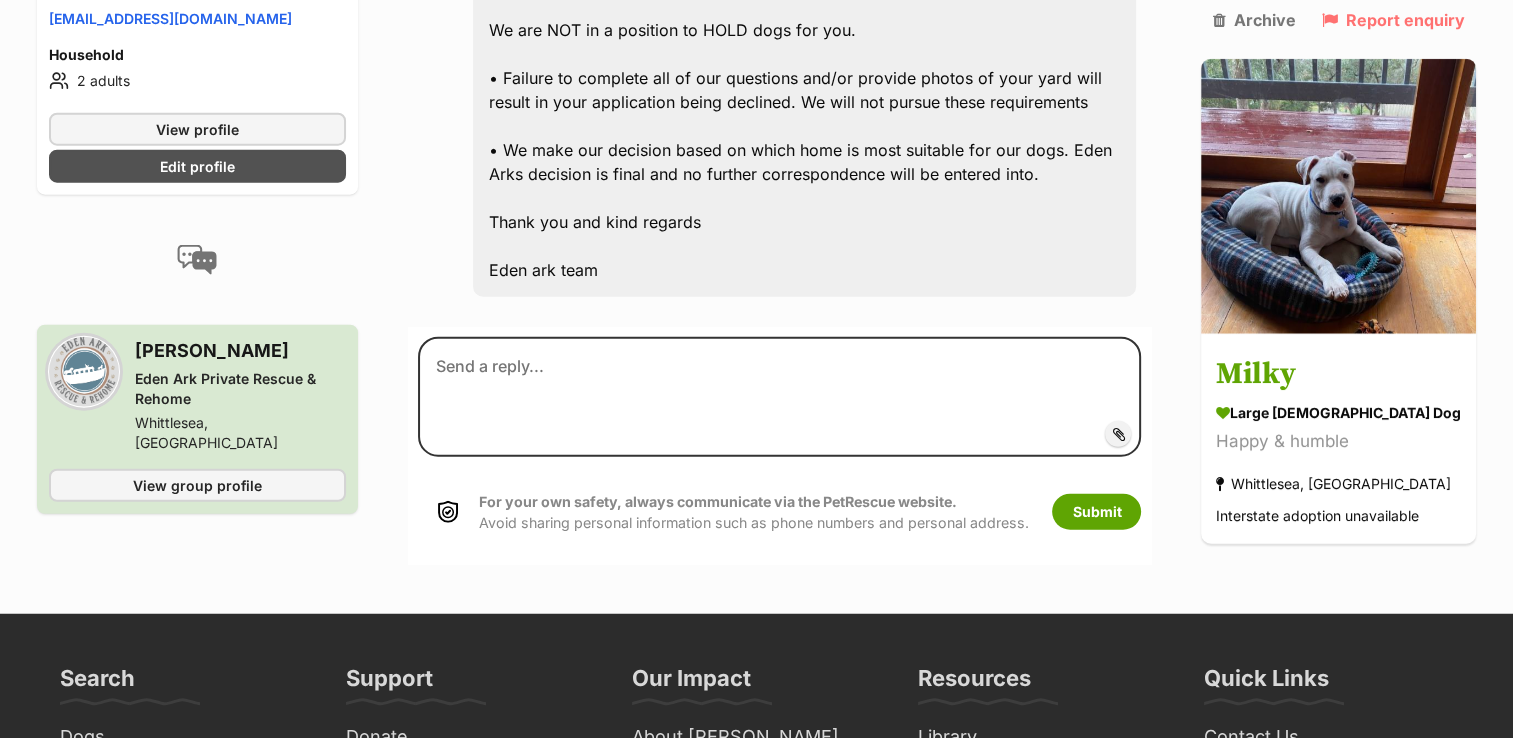 scroll, scrollTop: 5039, scrollLeft: 0, axis: vertical 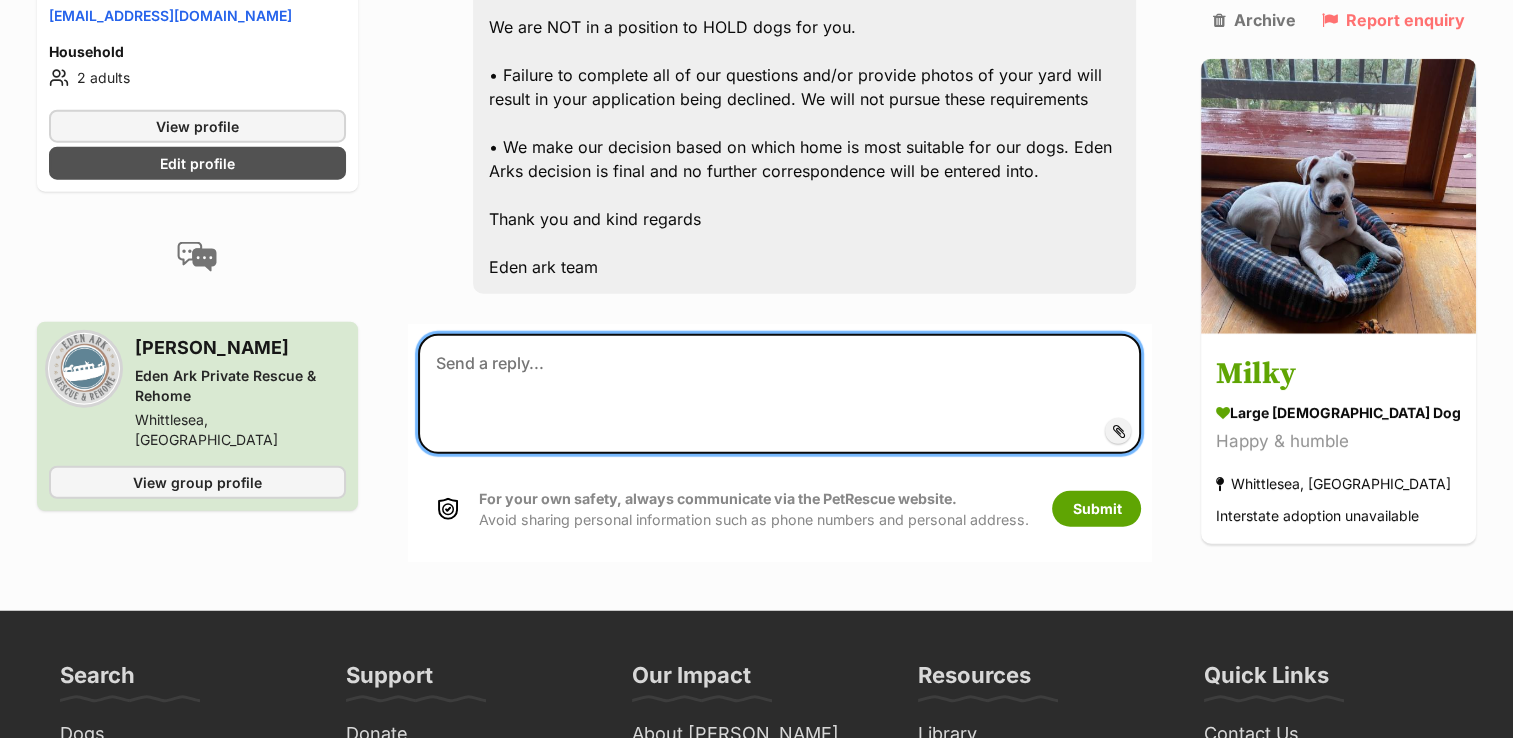 click at bounding box center (779, 394) 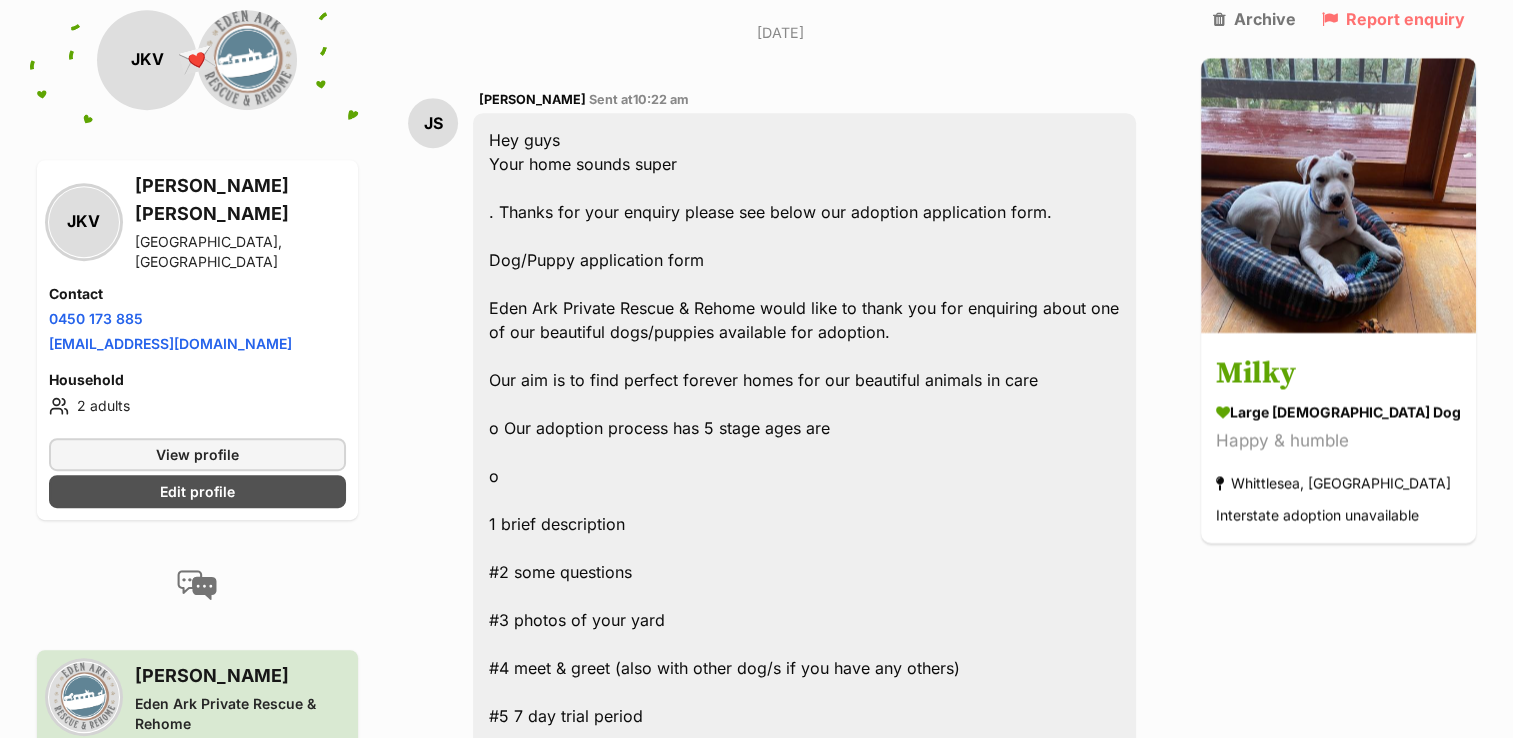 scroll, scrollTop: 1060, scrollLeft: 0, axis: vertical 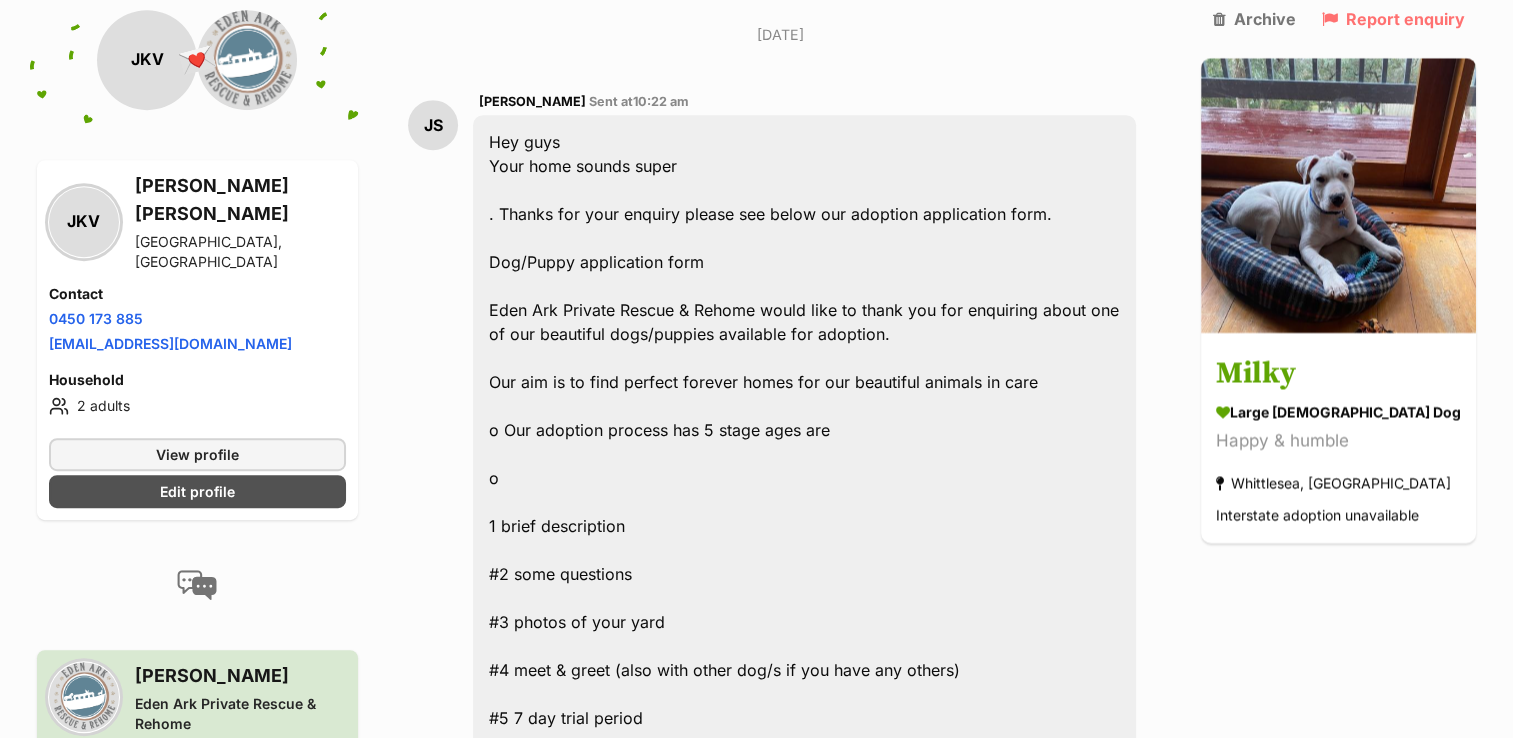 click on "Hey guys Your home sounds super . Thanks for your enquiry please see below our adoption application form. Dog/Puppy application form Eden Ark Private Rescue & Rehome would like to thank you for enquiring about one of our beautiful dogs/puppies available for adoption. Our aim is to find perfect forever homes for our beautiful animals in care o Our adoption process has 5 stage ages are o 1 brief description #2 some questions #3 photos of your yard #4 meet & greet (also with other dog/s if you have any others) #5 7 day trial period Then welcome to the Eden Ark Family! Thank you for your brief description of the home you can provide. Below is some questions, for us to consider your suitability as a home Please be honest. As it is always the best policy. Please note: we choose the most suitable application that gets returned to us first, So please try to get your reply back to us ASAP ***PLEASE READ ADOPTION PROCESS BEFOR FILLING IN AN APPLICATION FORM *** First name: Surname: contact number: Email: Location:" at bounding box center [804, 2194] 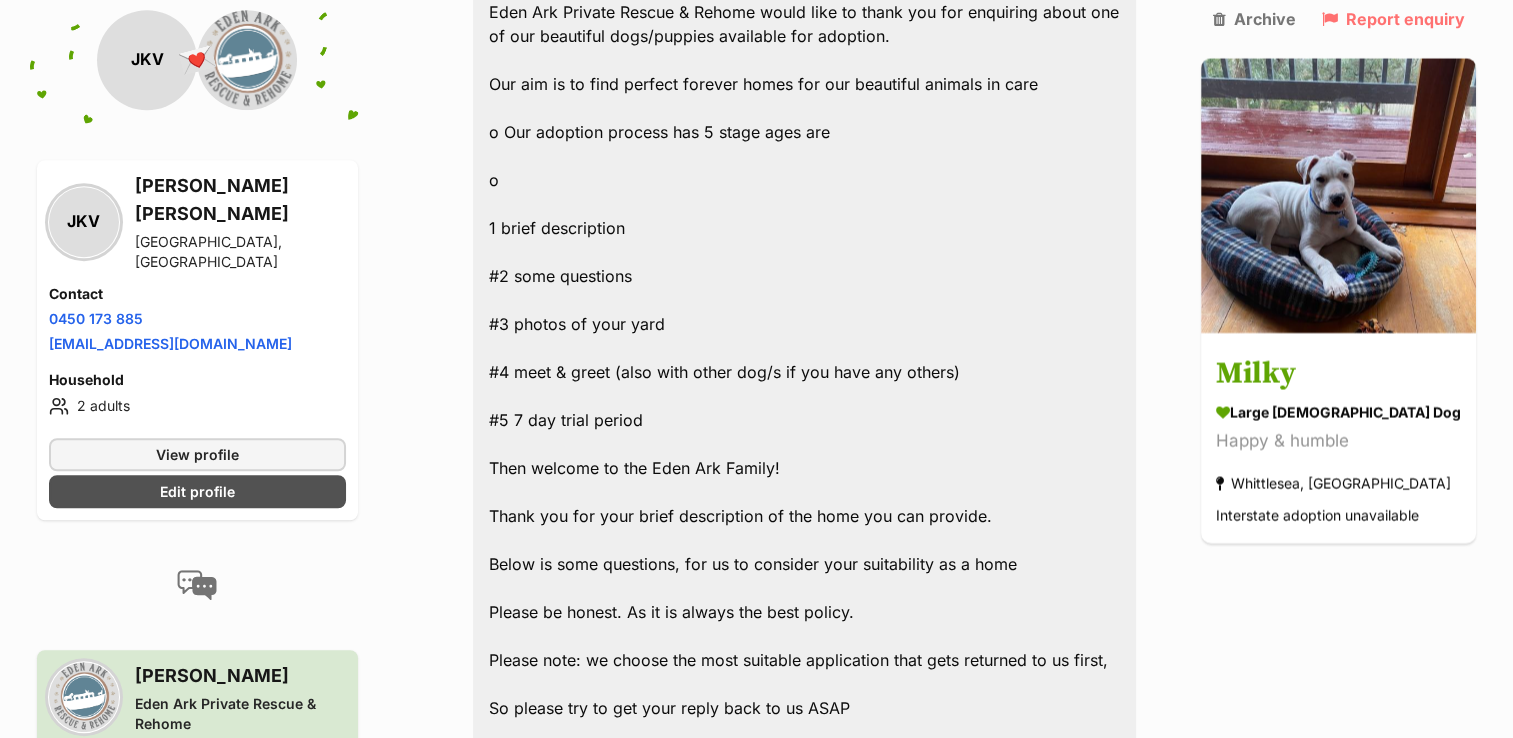 scroll, scrollTop: 1360, scrollLeft: 0, axis: vertical 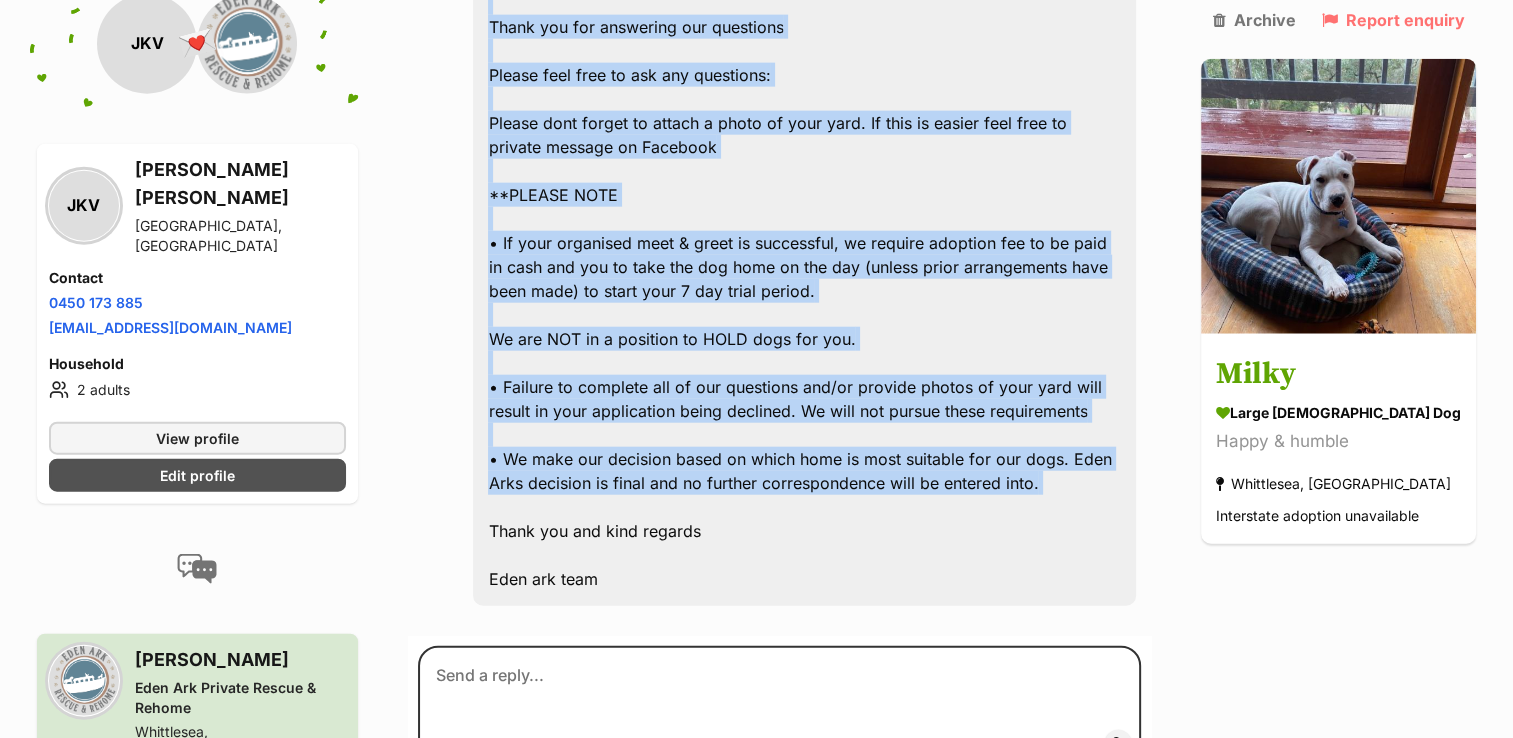 drag, startPoint x: 496, startPoint y: 222, endPoint x: 732, endPoint y: 453, distance: 330.2378 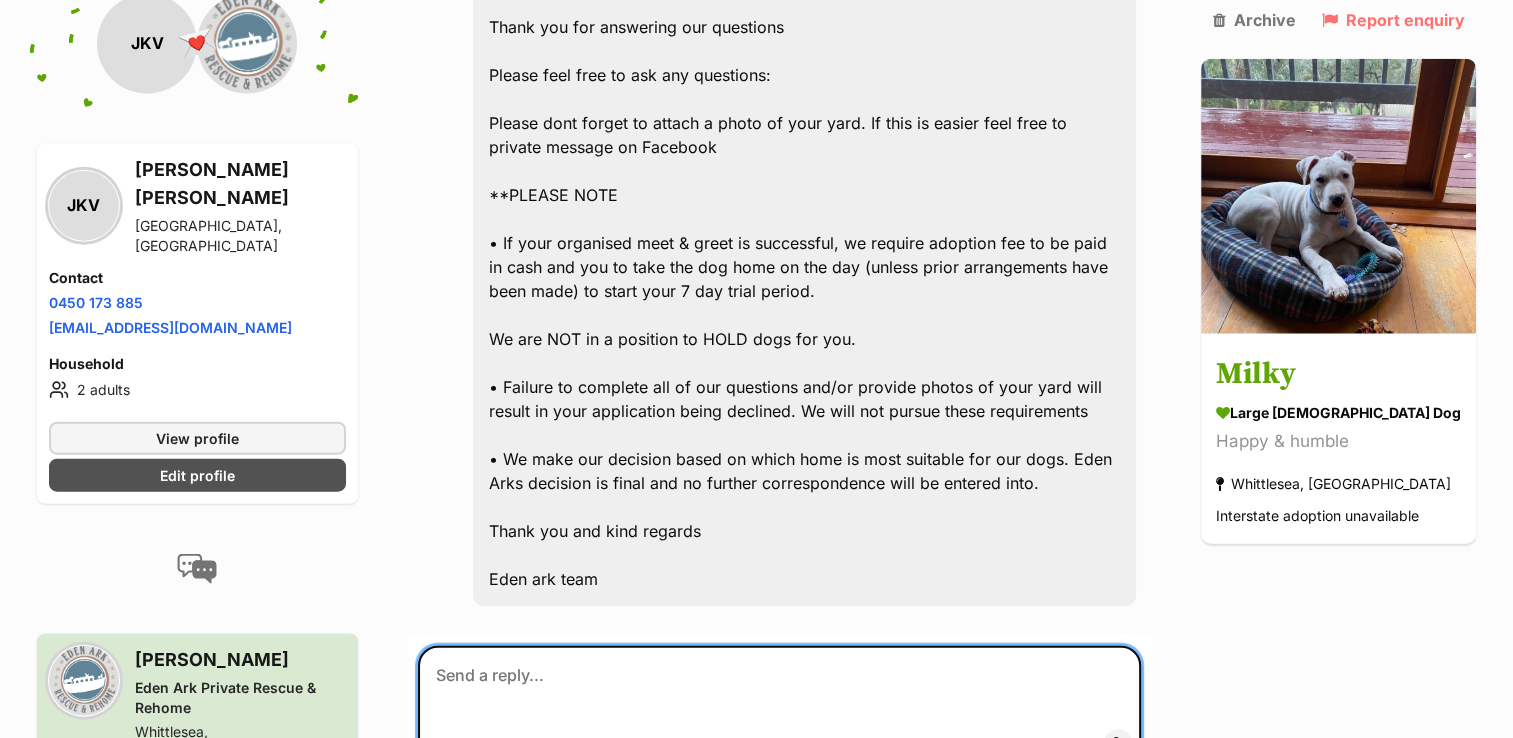 click at bounding box center (779, 706) 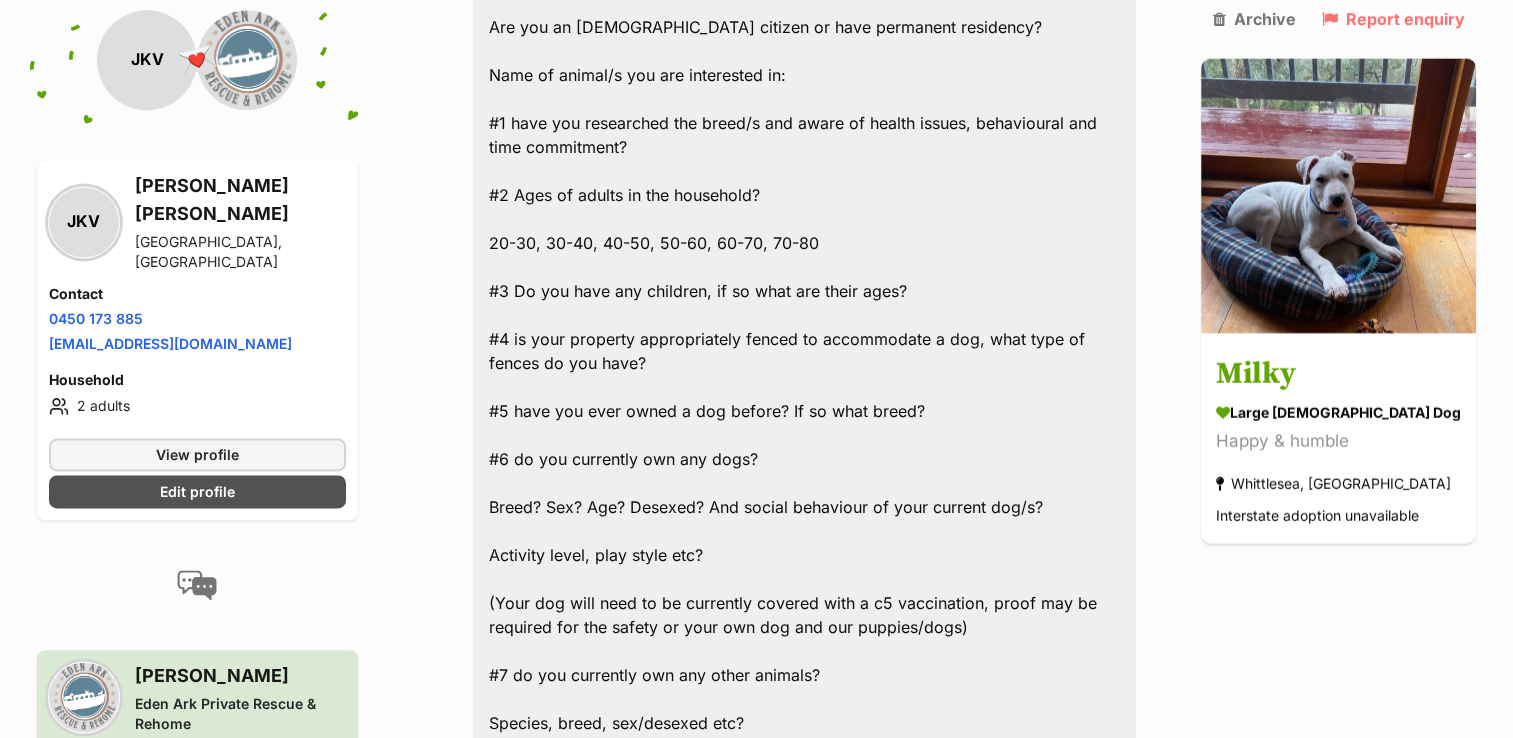 scroll, scrollTop: 2844, scrollLeft: 0, axis: vertical 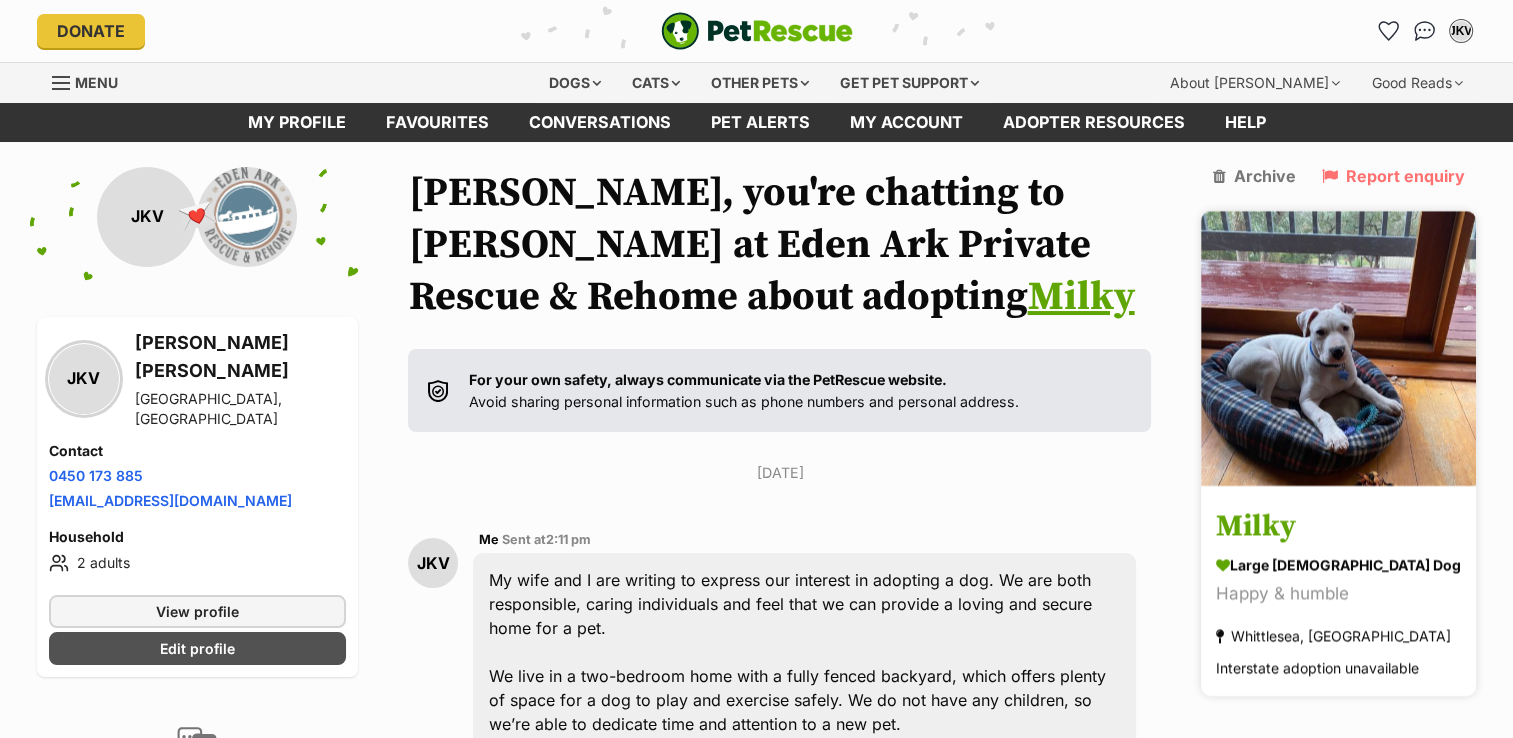 click at bounding box center (1338, 348) 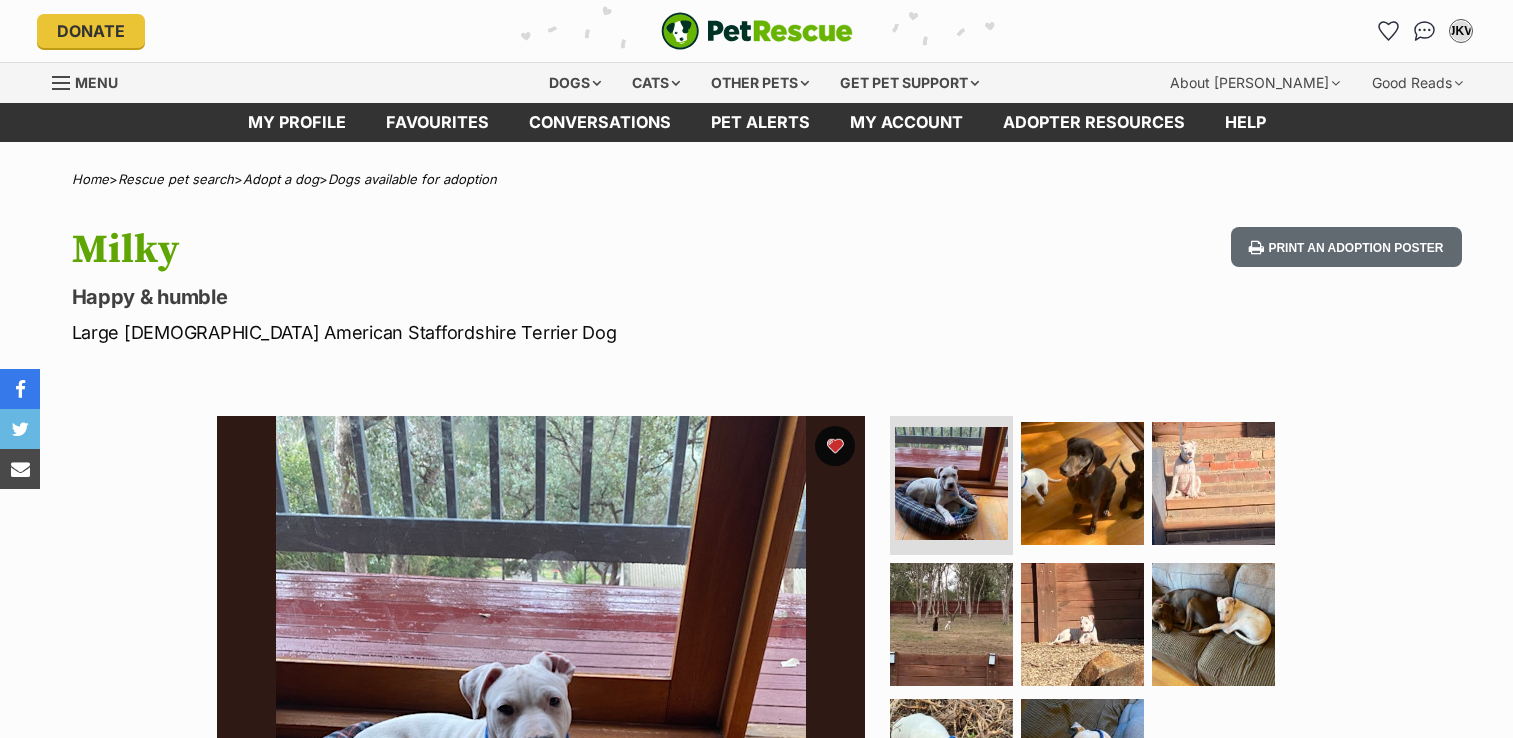 scroll, scrollTop: 0, scrollLeft: 0, axis: both 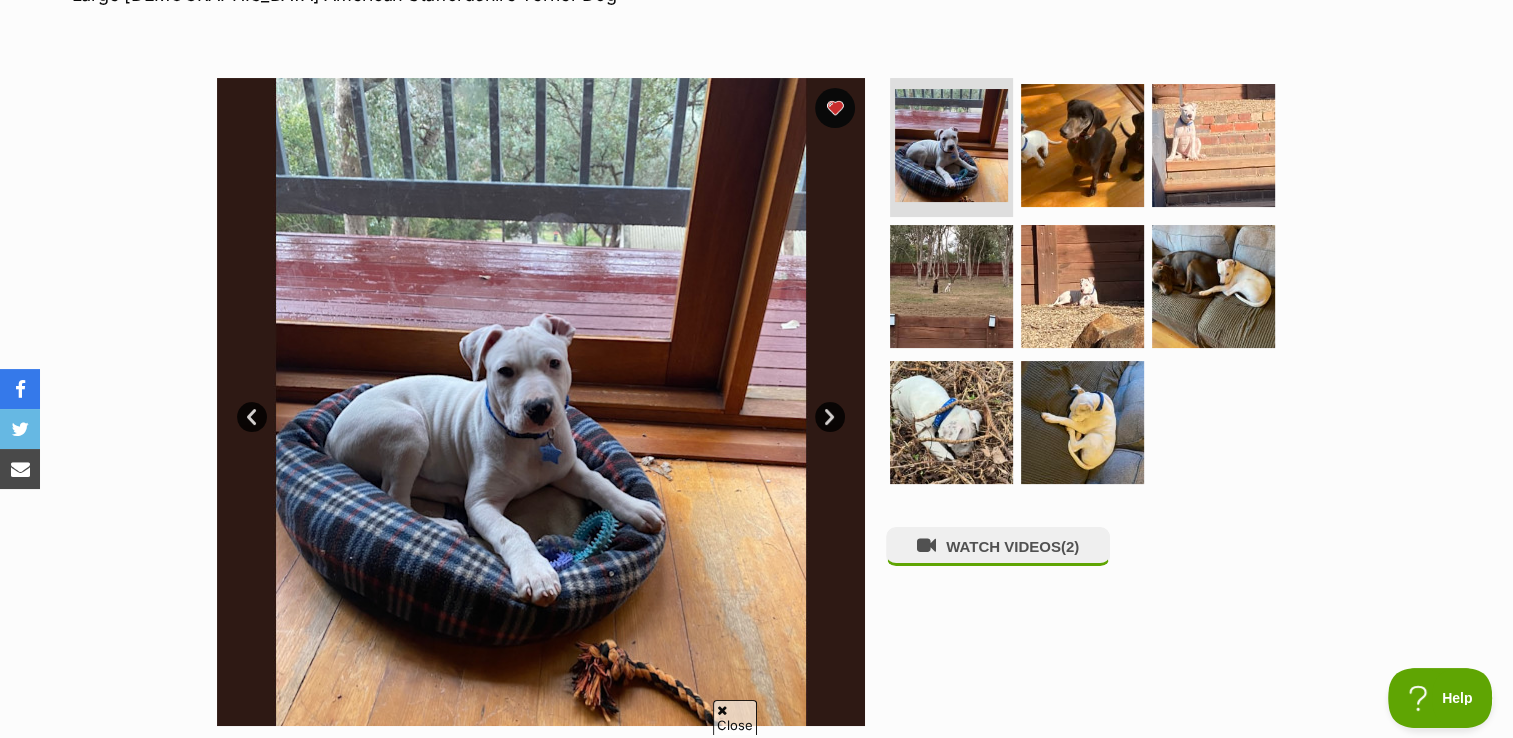 click on "Next" at bounding box center [830, 417] 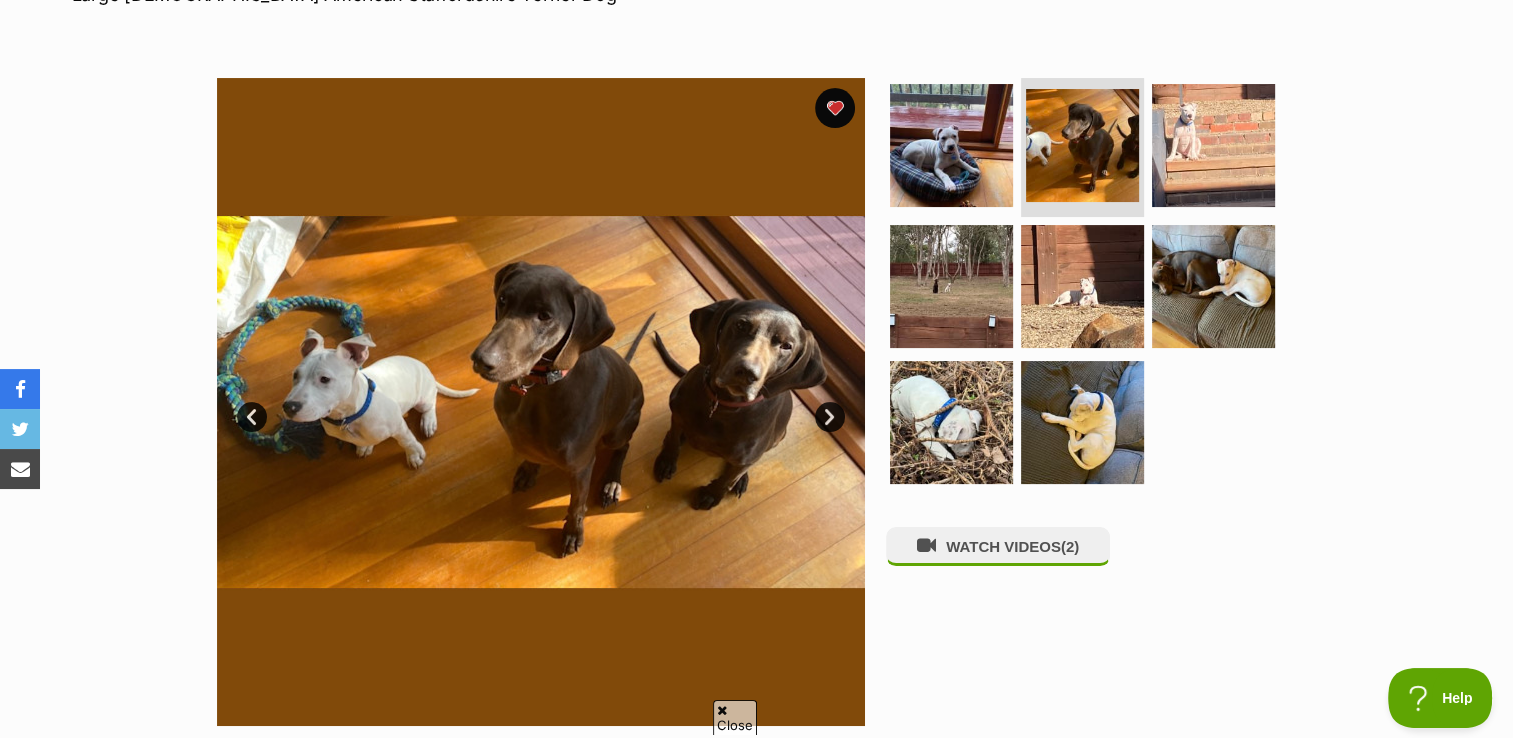 click on "Next" at bounding box center (830, 417) 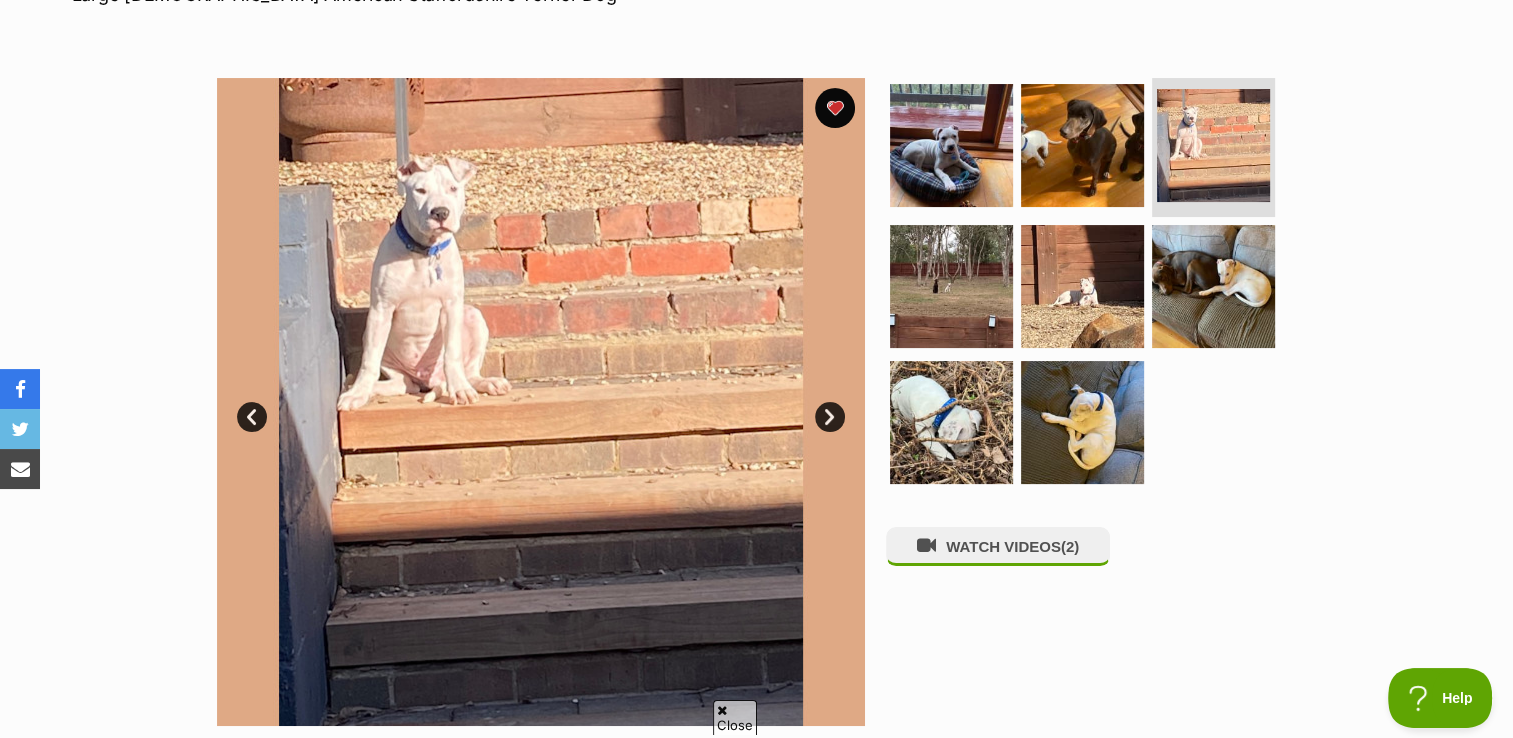 click on "Next" at bounding box center (830, 417) 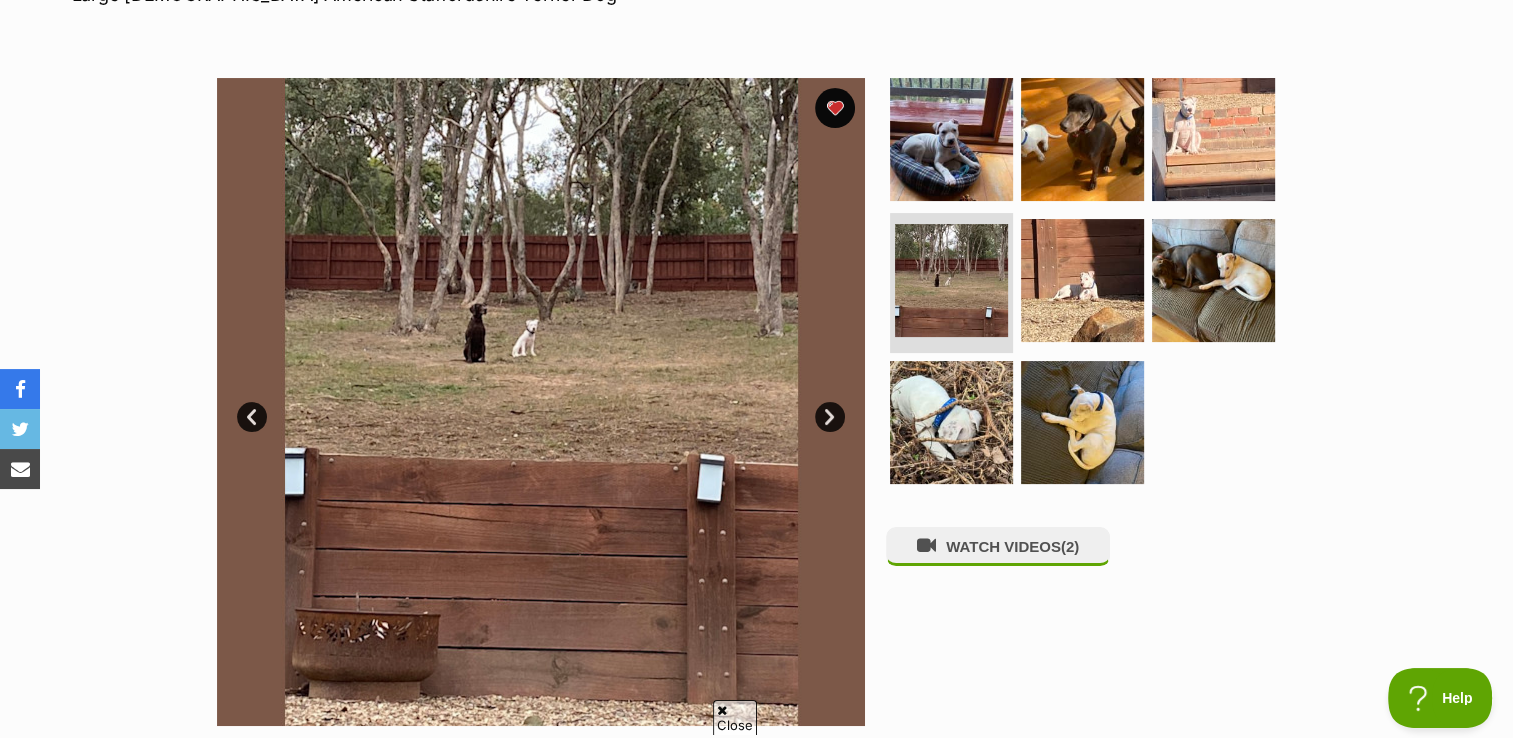 click on "Next" at bounding box center [830, 417] 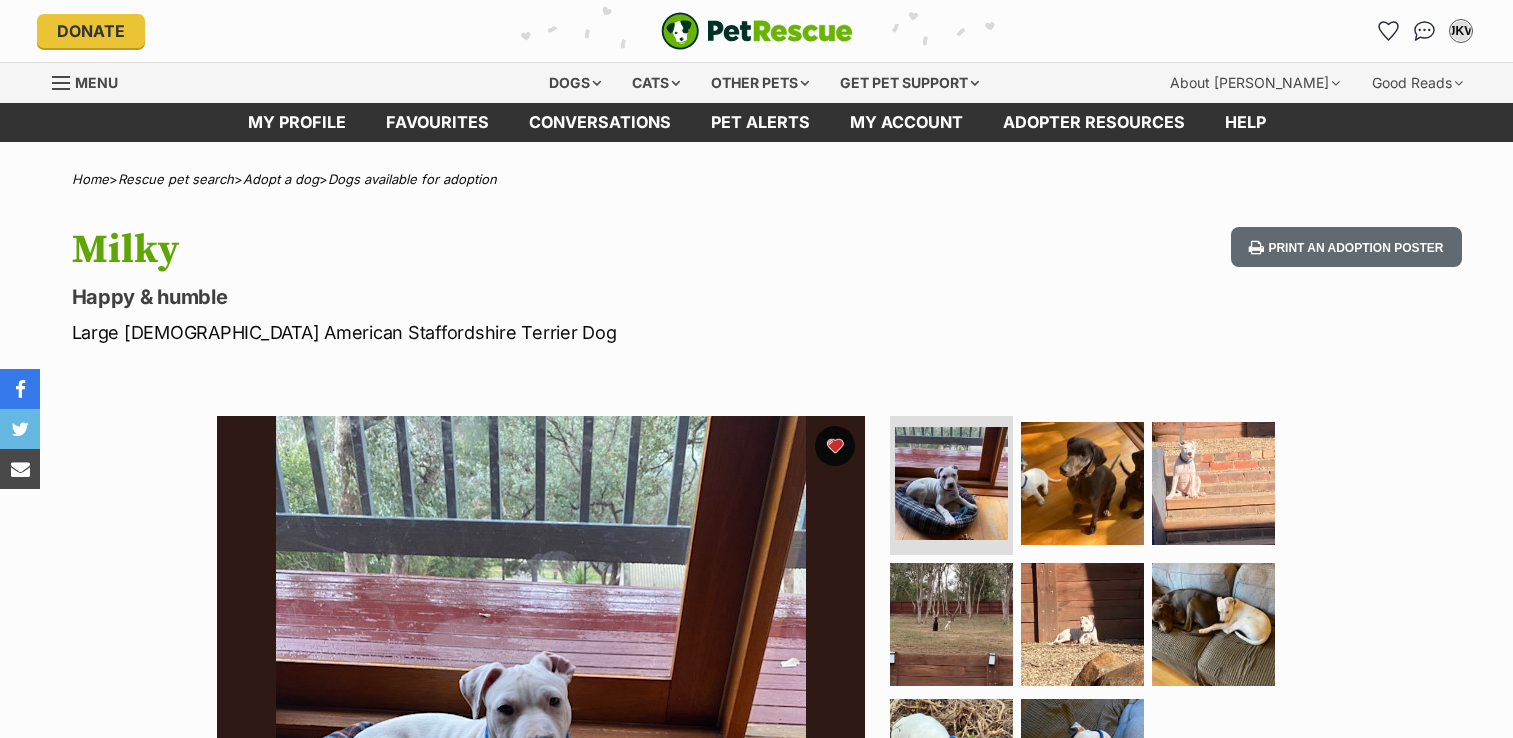 scroll, scrollTop: 0, scrollLeft: 0, axis: both 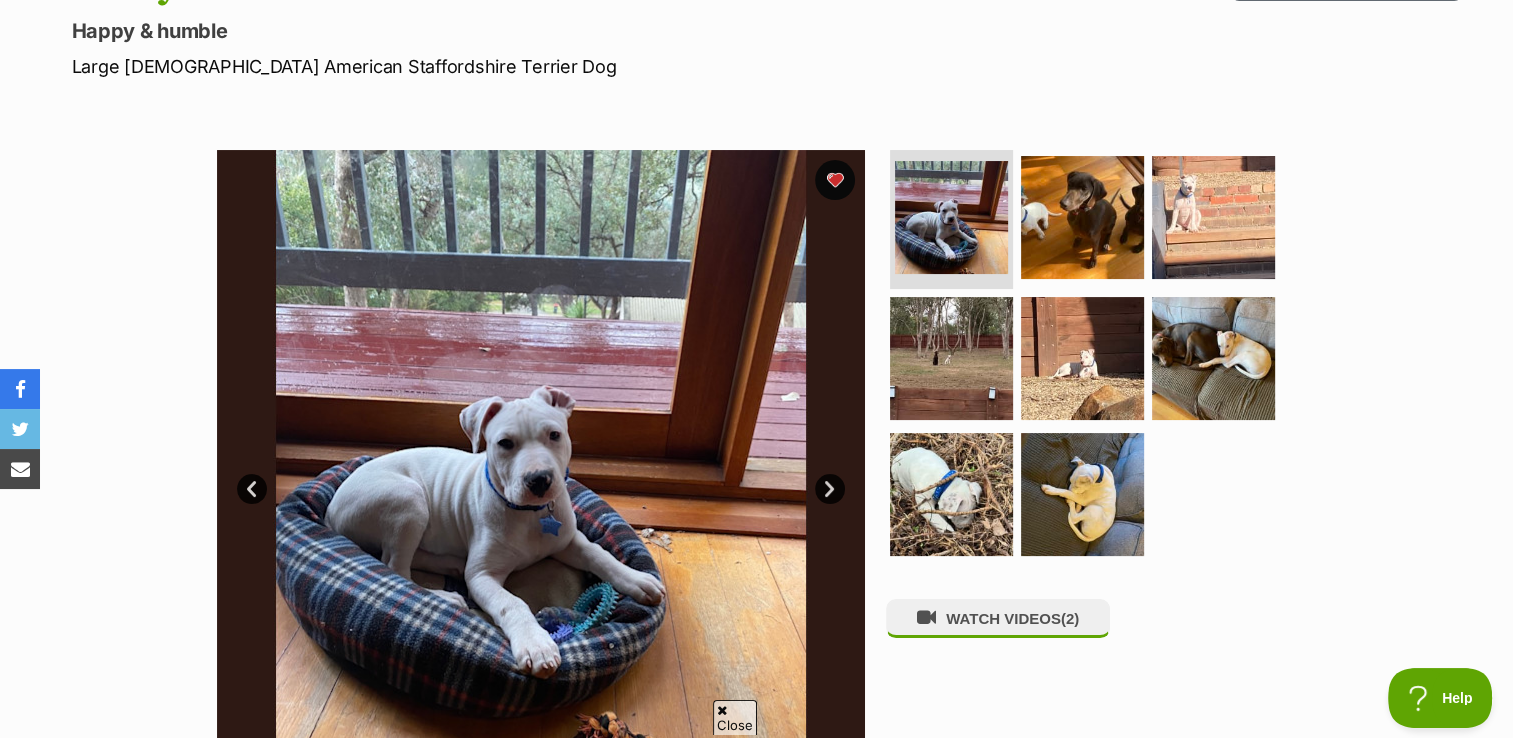 click on "Next" at bounding box center (830, 489) 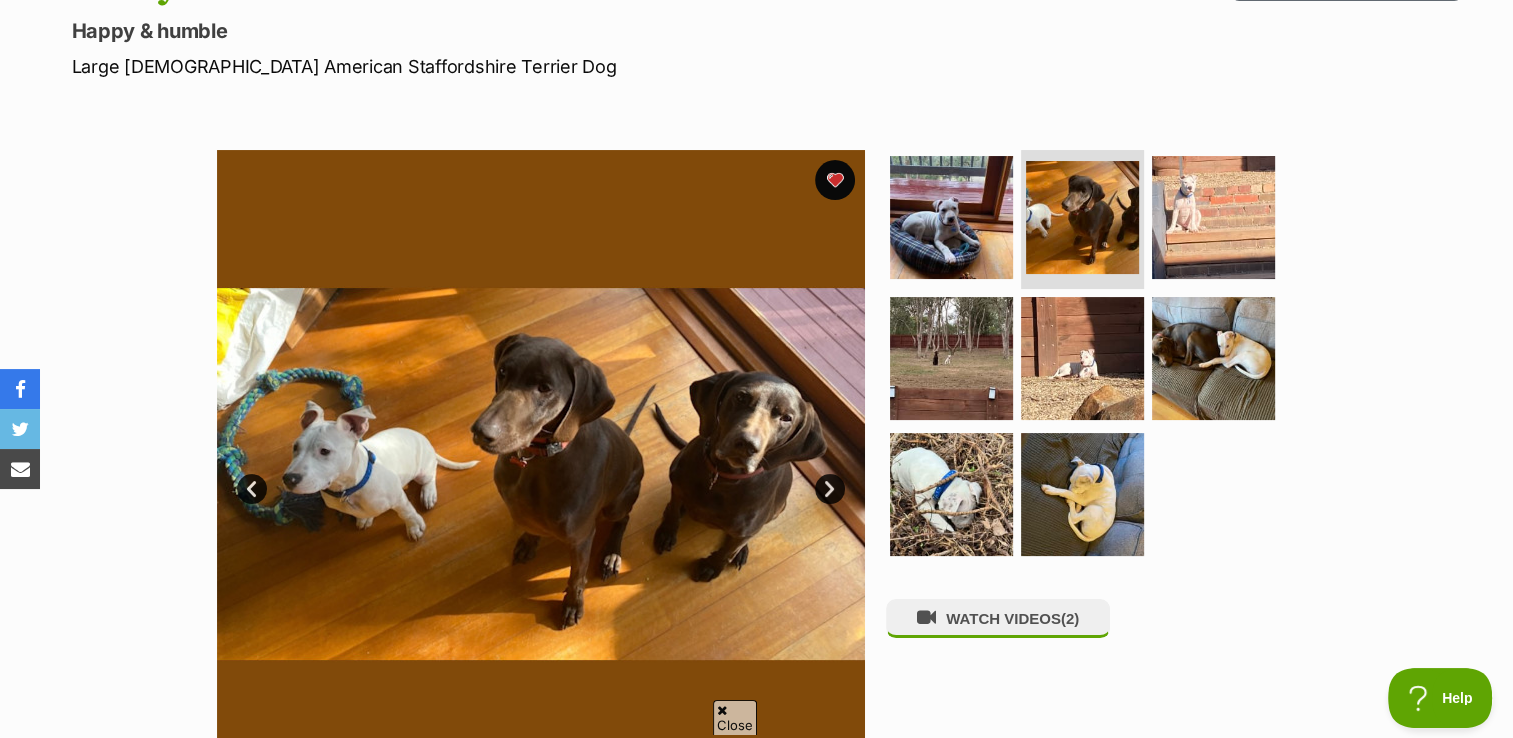 click on "Next" at bounding box center (830, 489) 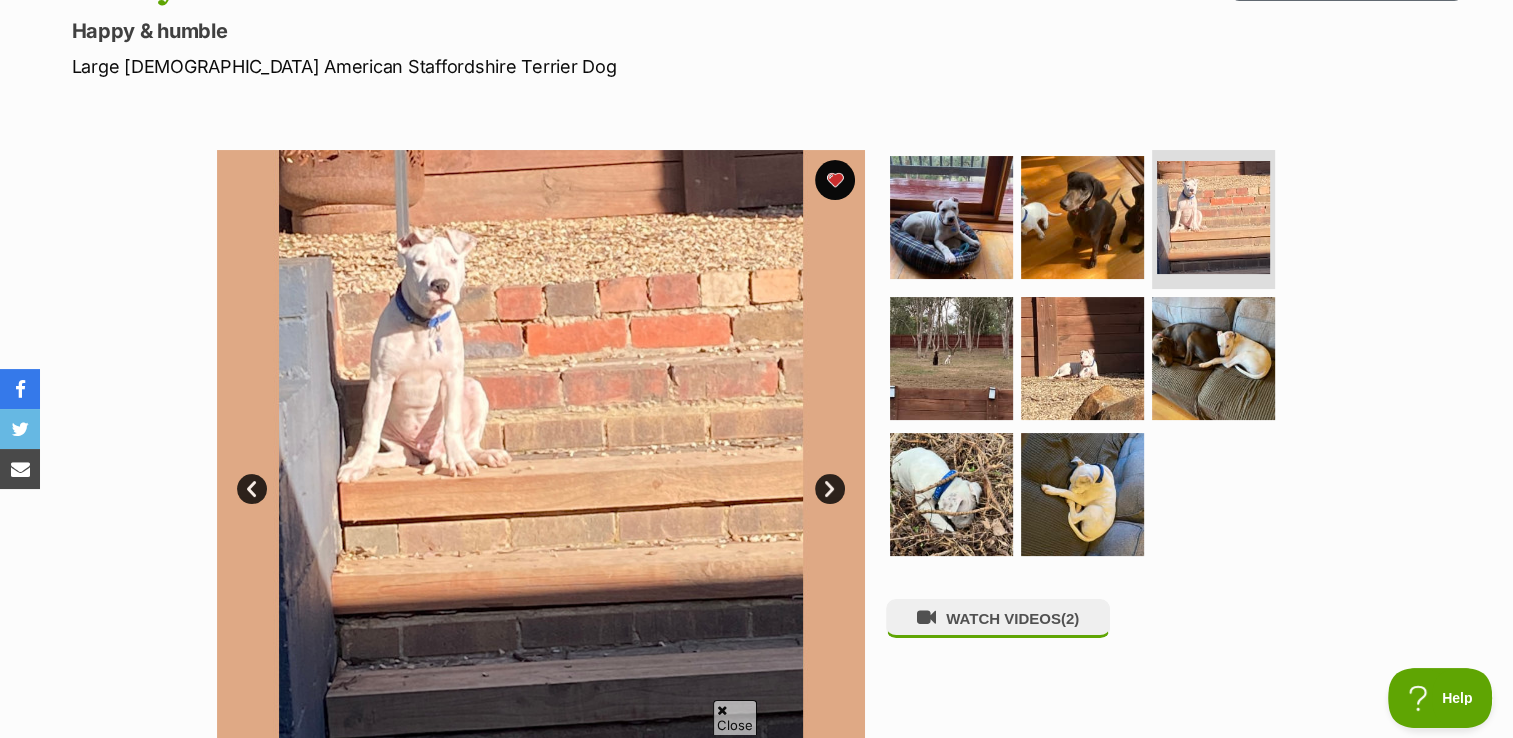 click on "Next" at bounding box center [830, 489] 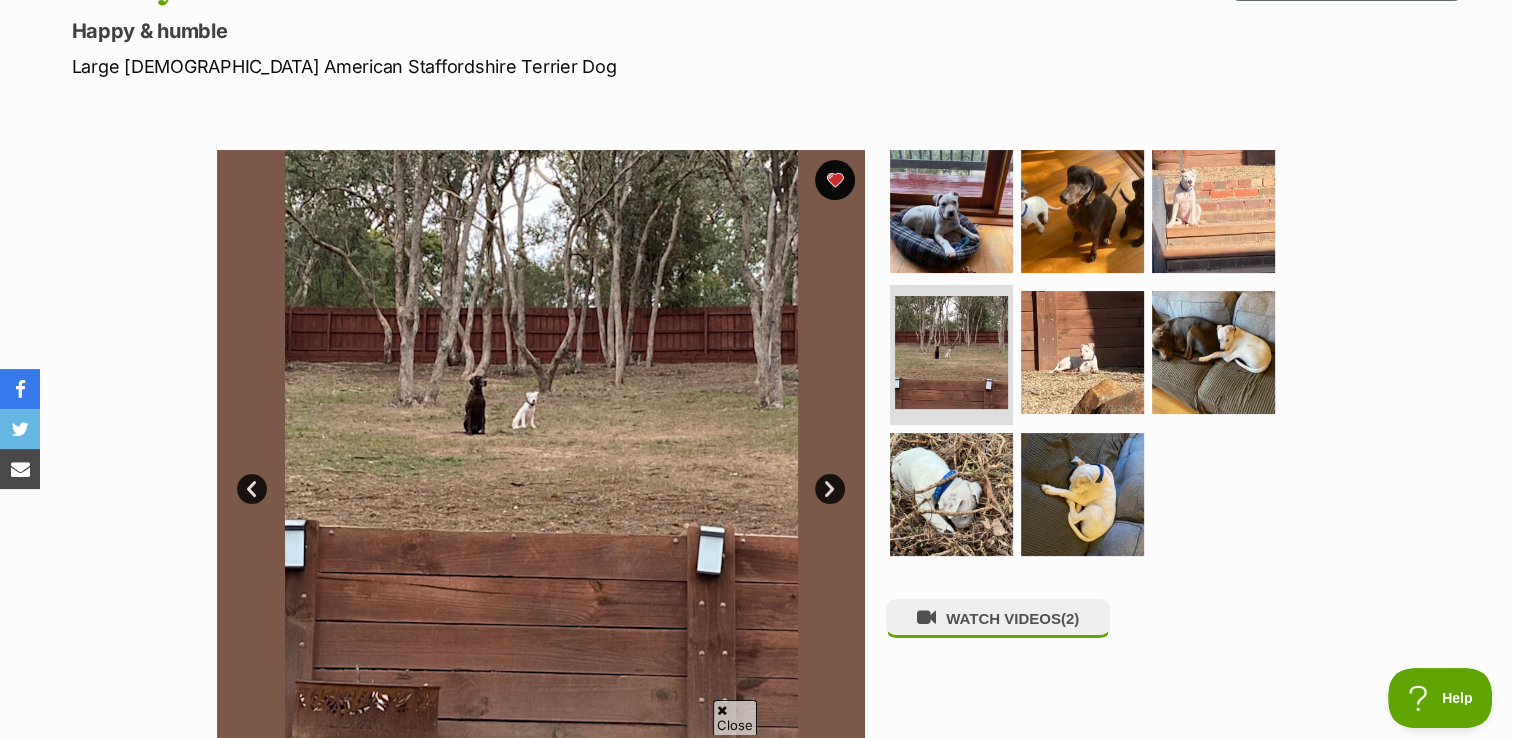 click on "Next" at bounding box center (830, 489) 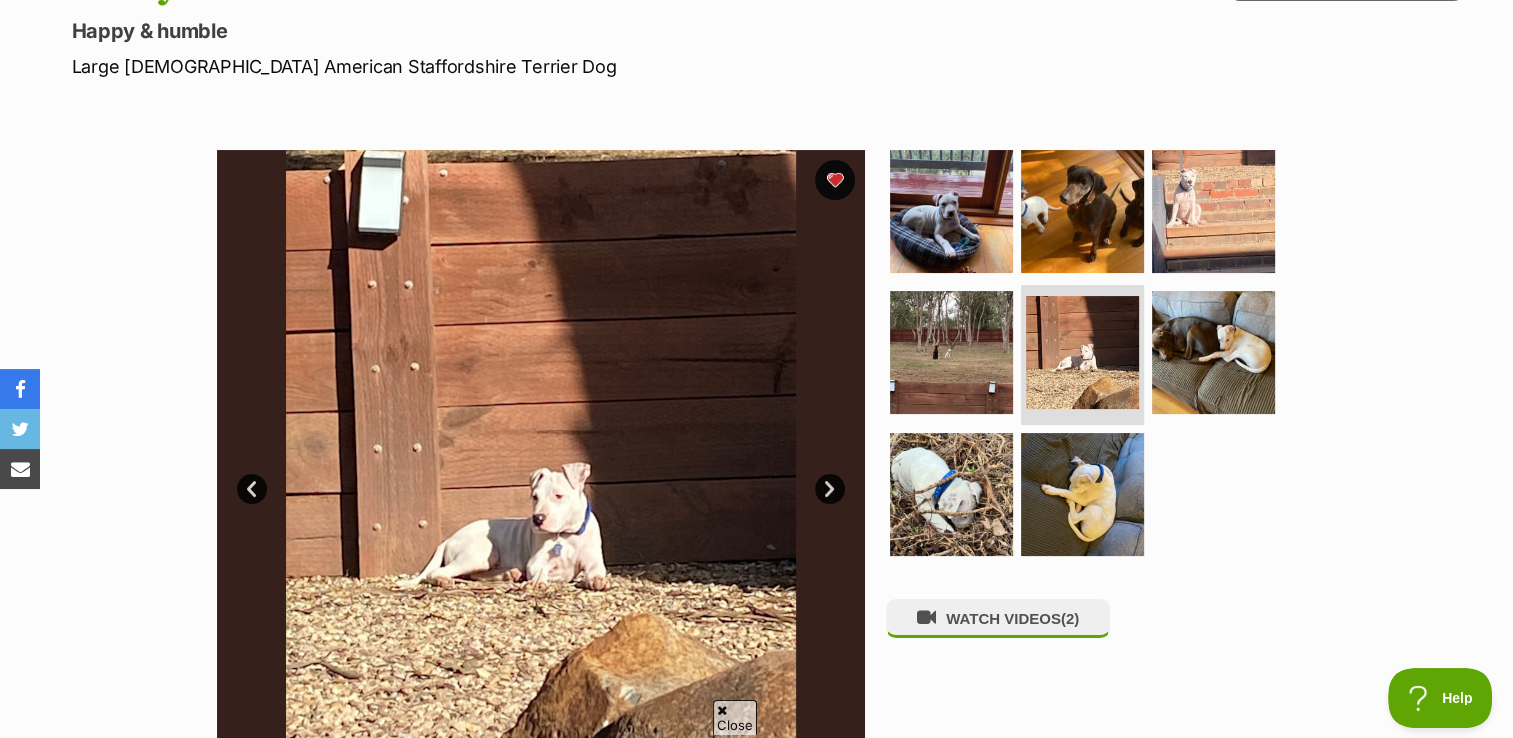 click on "Next" at bounding box center (830, 489) 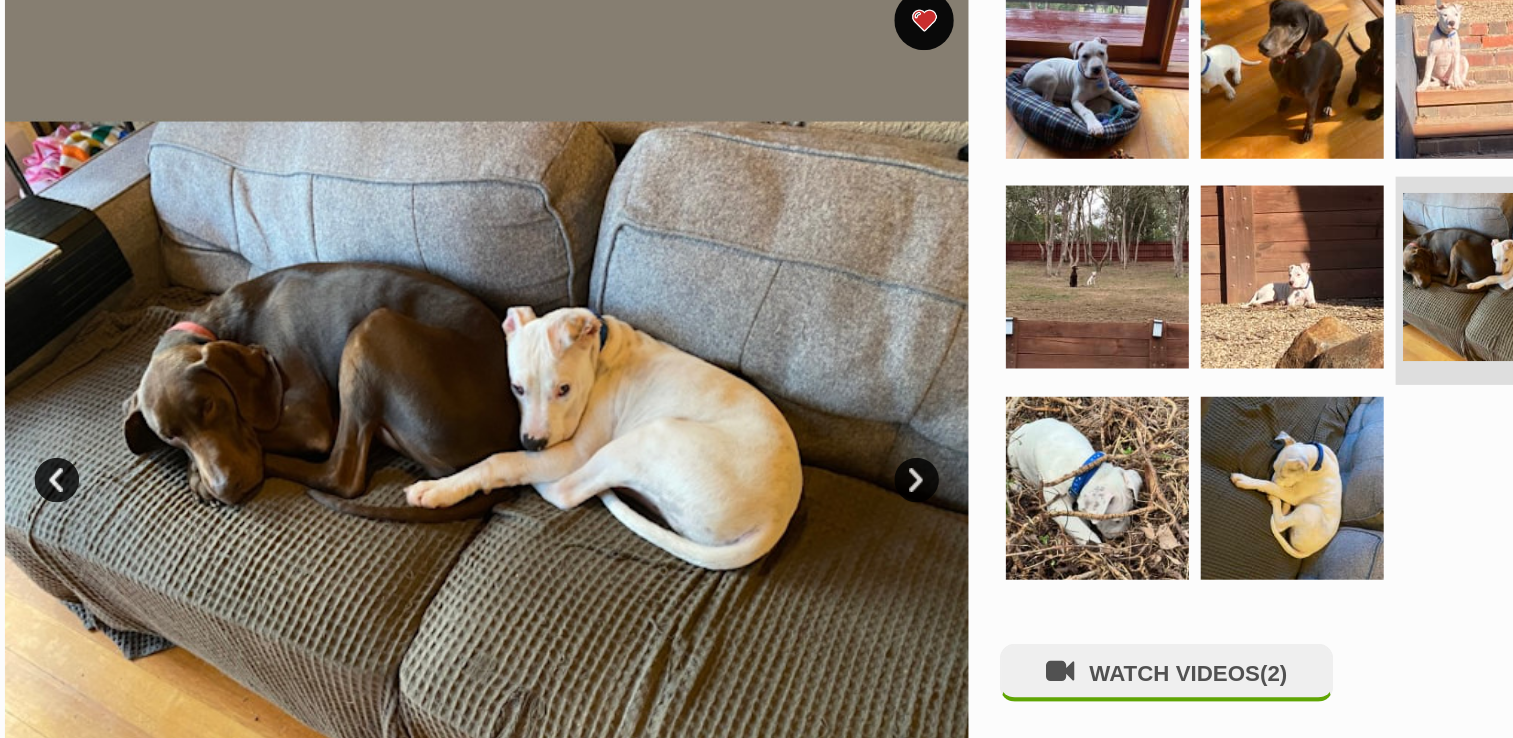 scroll, scrollTop: 266, scrollLeft: 0, axis: vertical 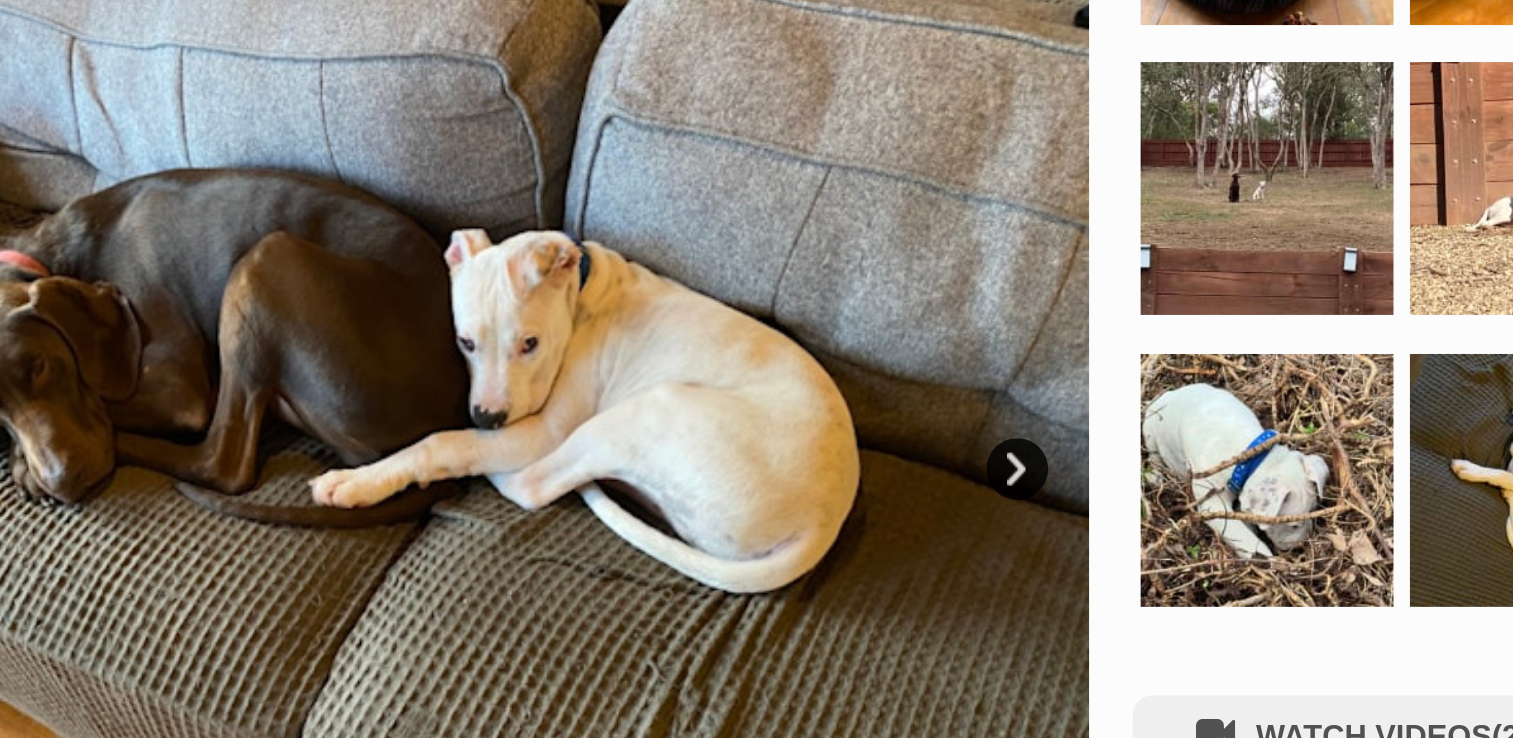 click on "Next" at bounding box center [830, 489] 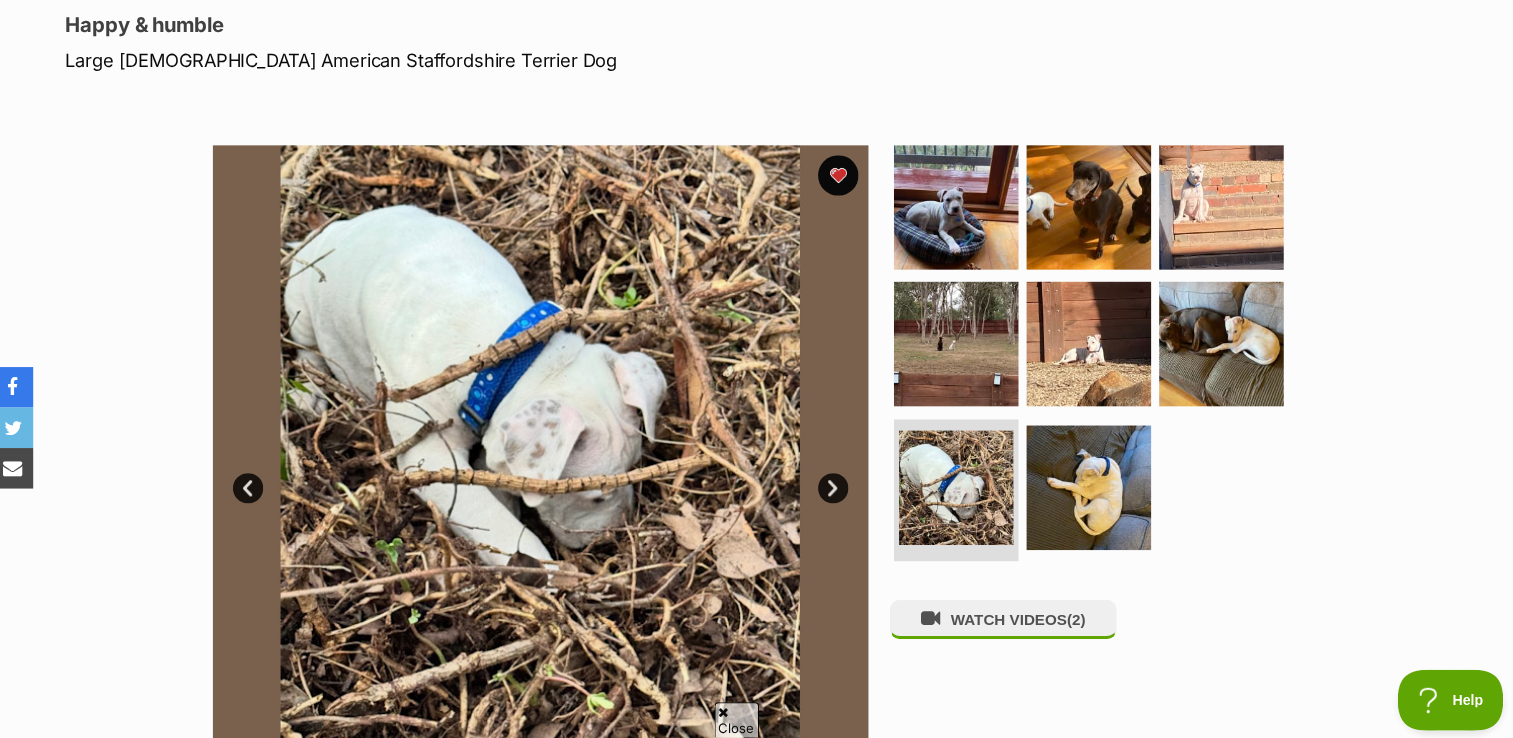 scroll, scrollTop: 265, scrollLeft: 0, axis: vertical 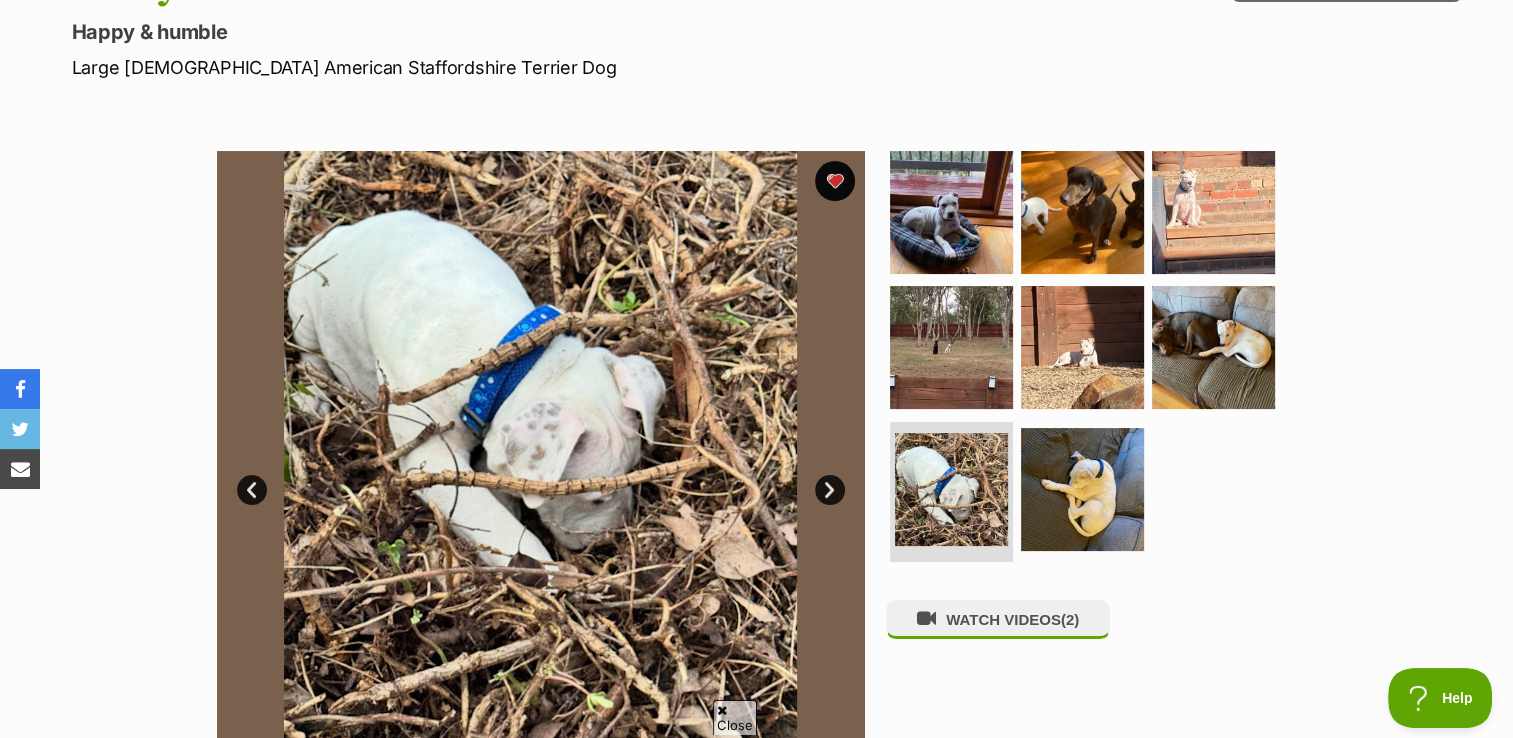 click on "Next" at bounding box center (830, 490) 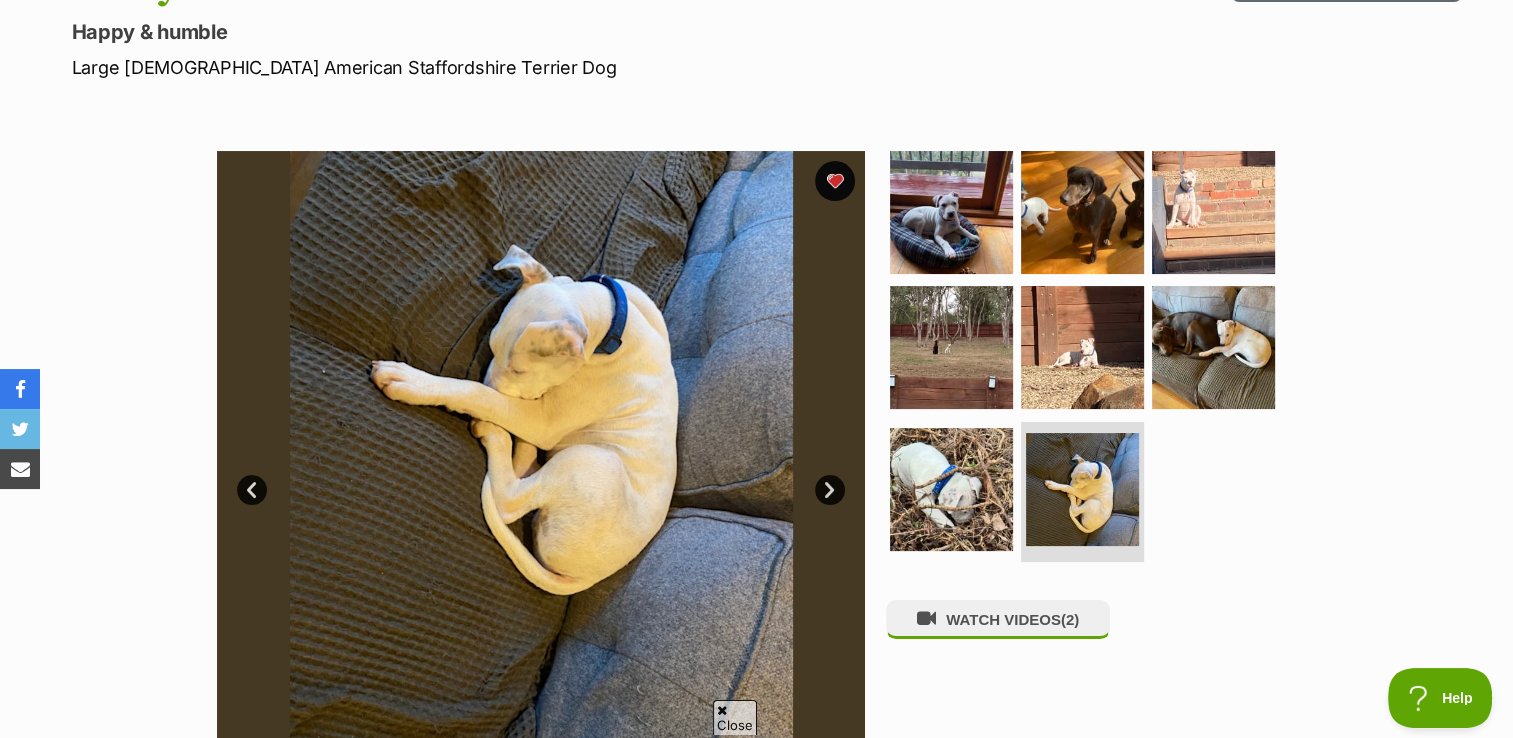 click on "Next" at bounding box center (830, 490) 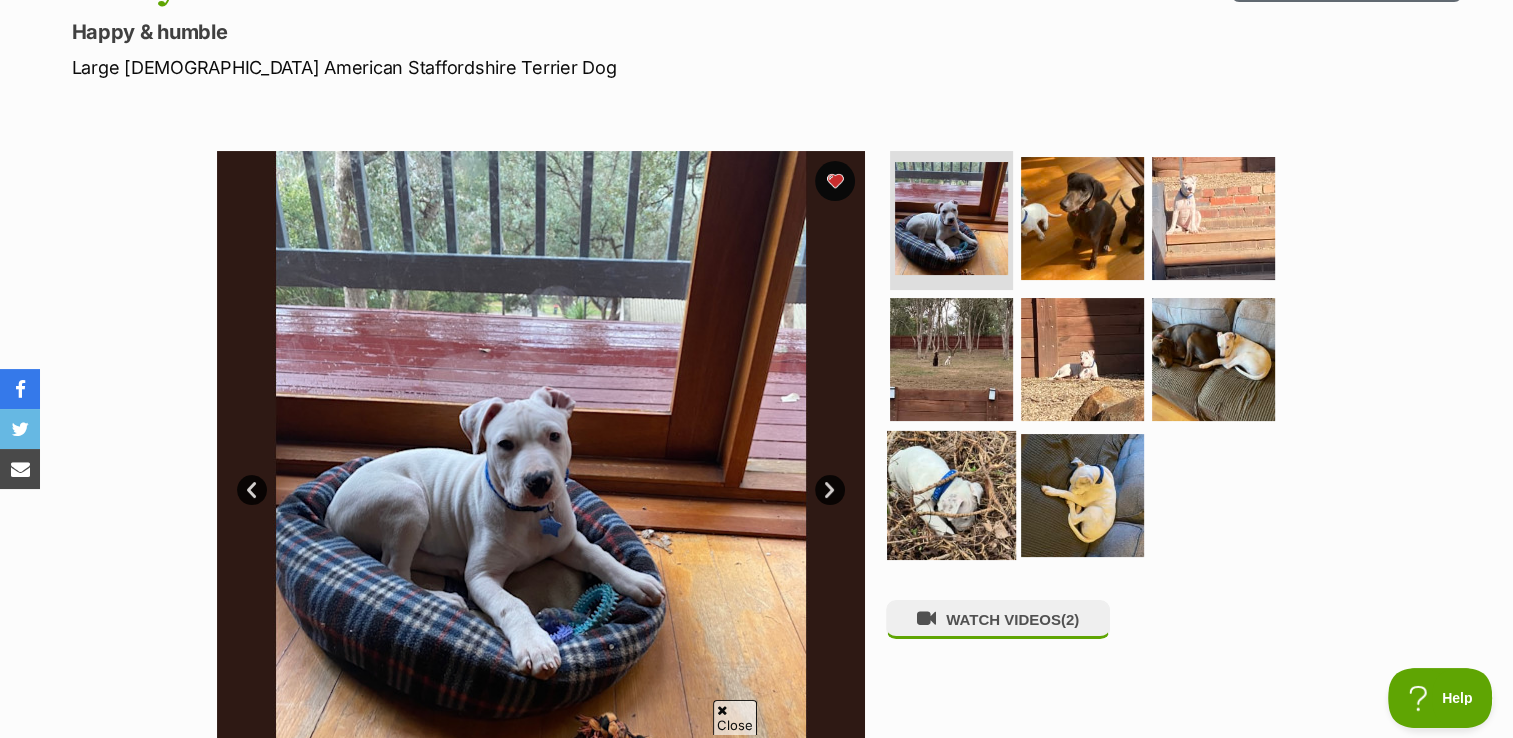 click at bounding box center [951, 495] 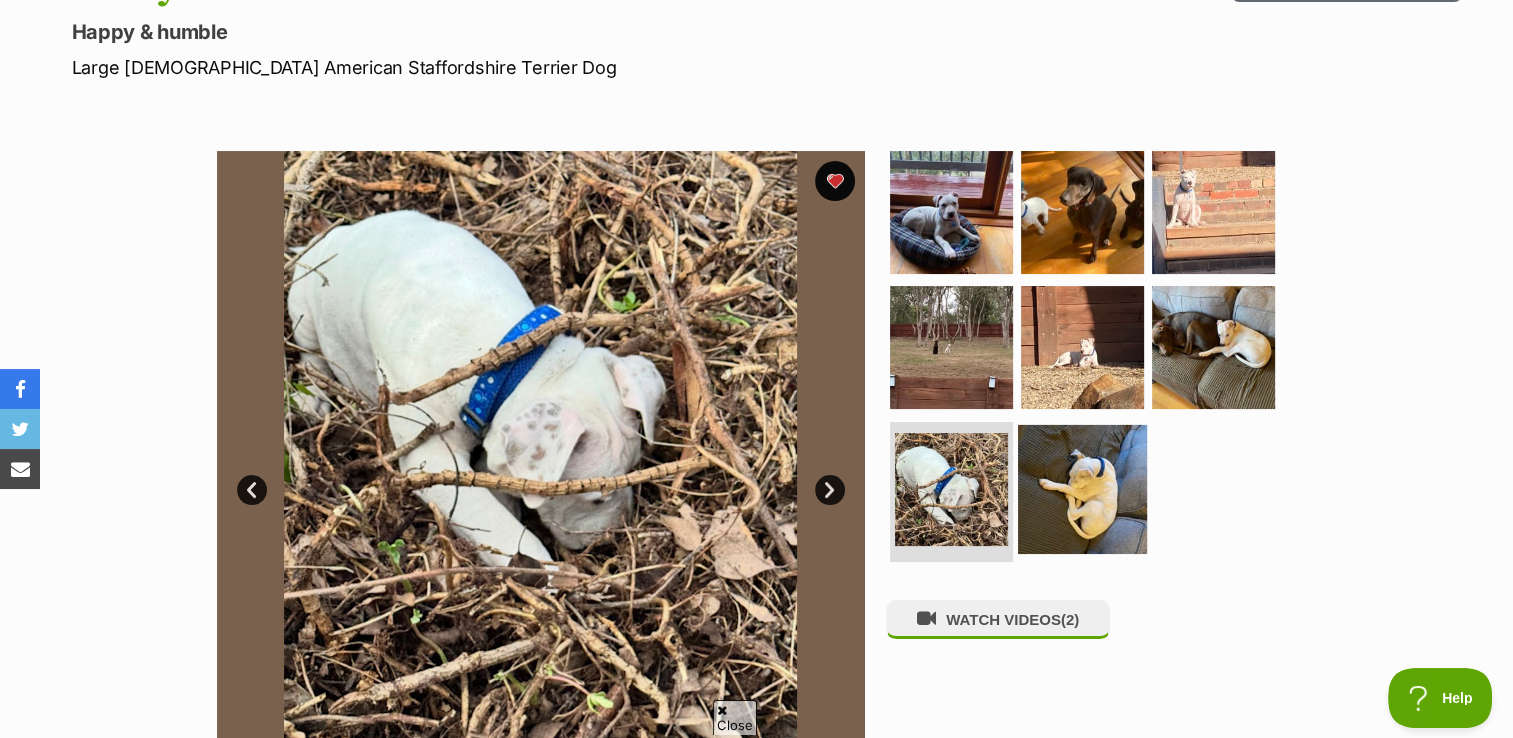 click at bounding box center [1082, 489] 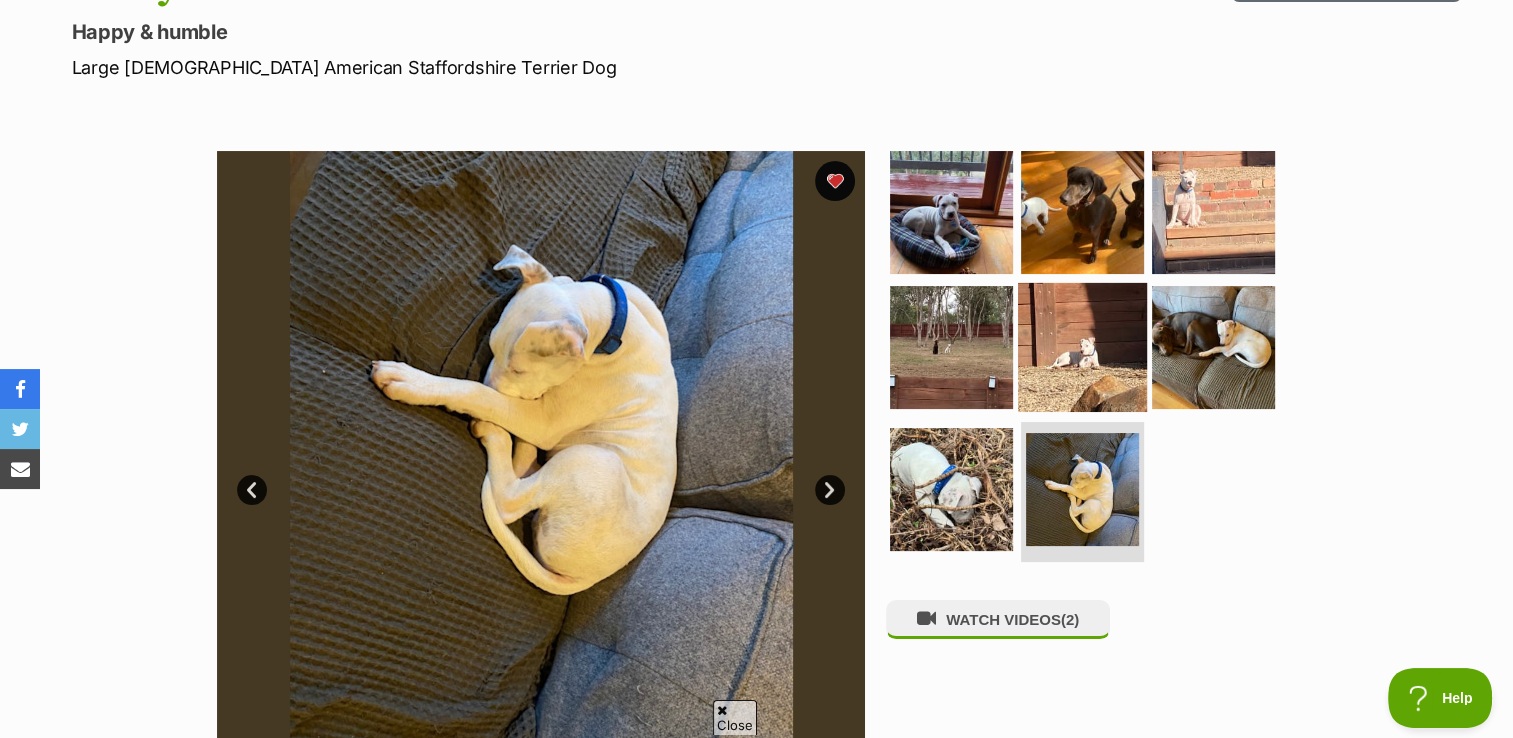 click at bounding box center (1082, 347) 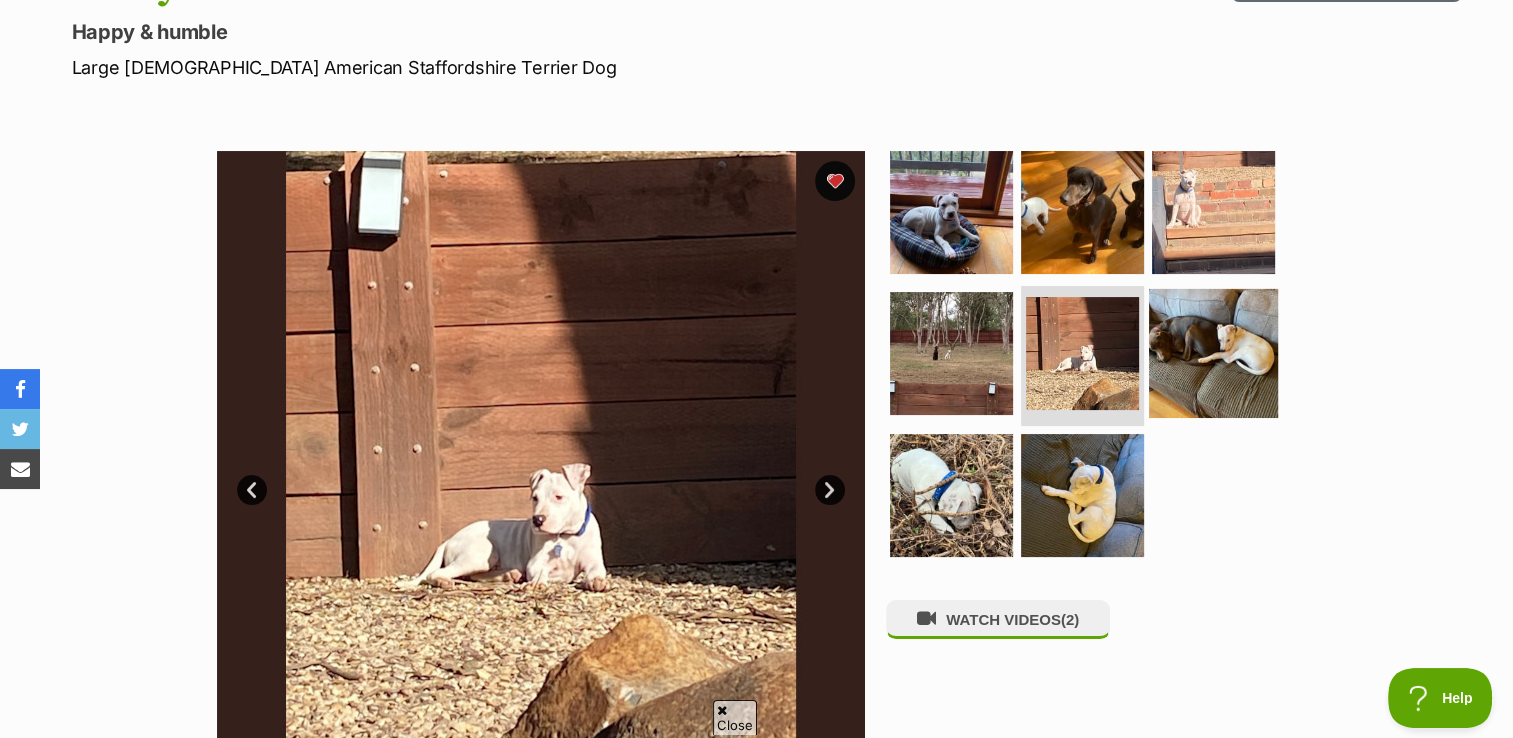 click at bounding box center (1213, 353) 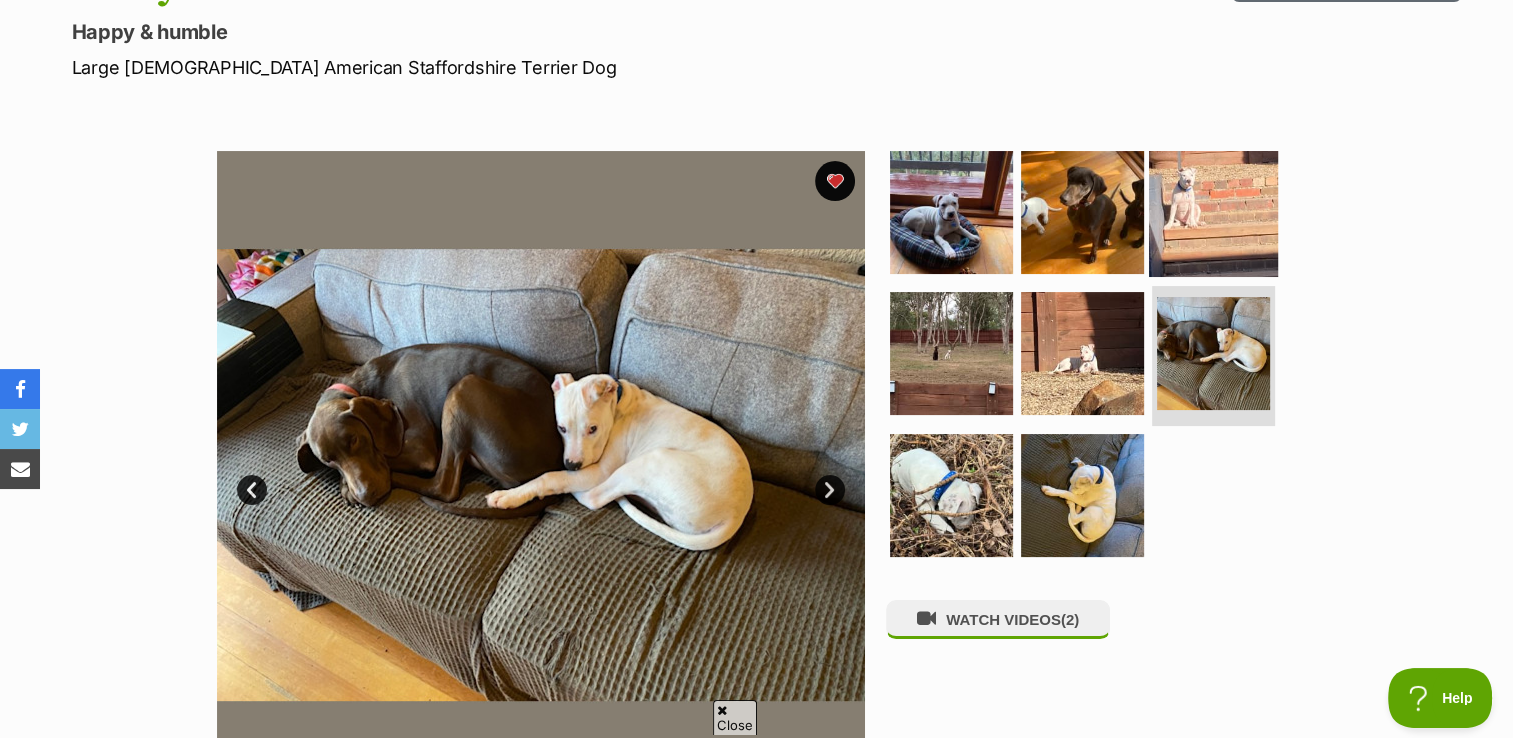 click at bounding box center (1213, 211) 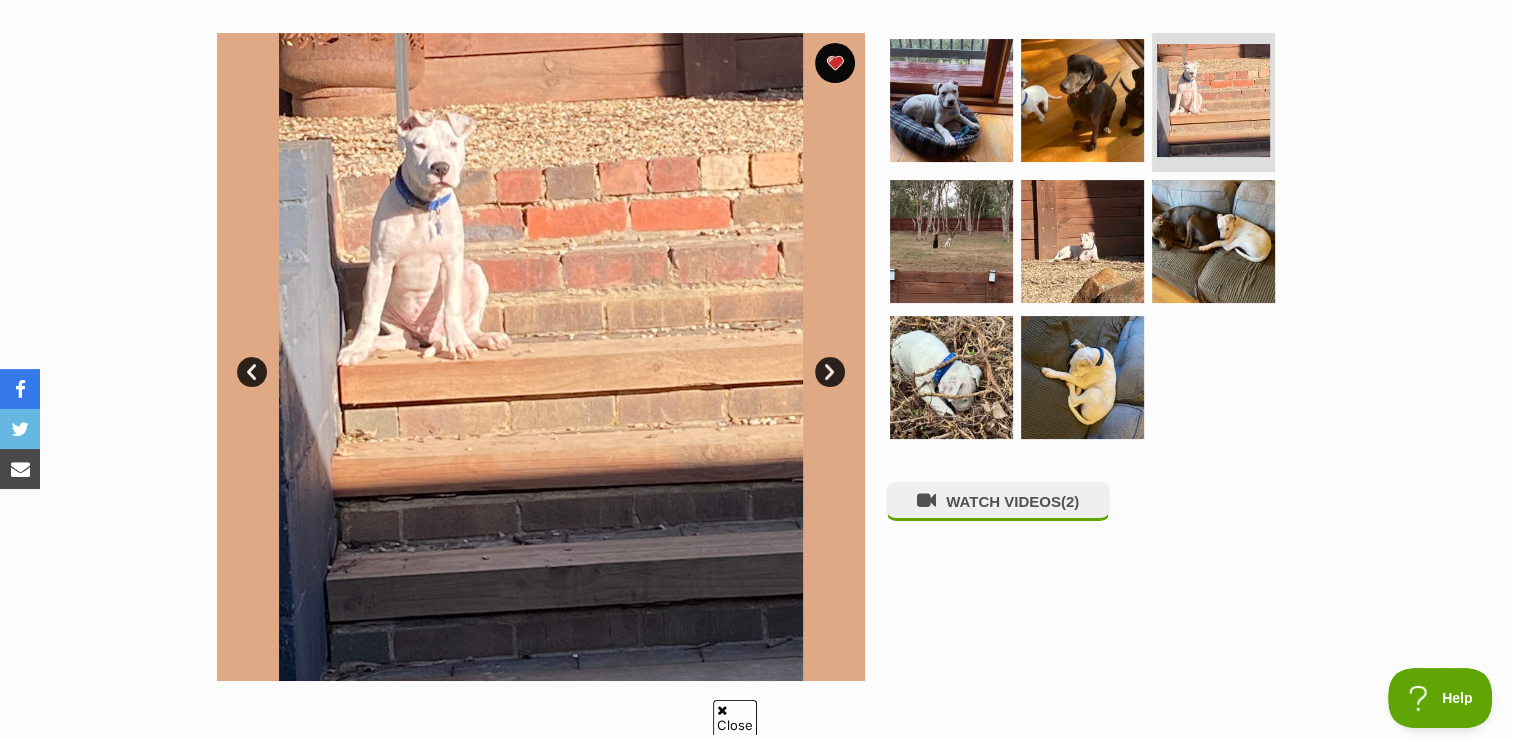 scroll, scrollTop: 384, scrollLeft: 0, axis: vertical 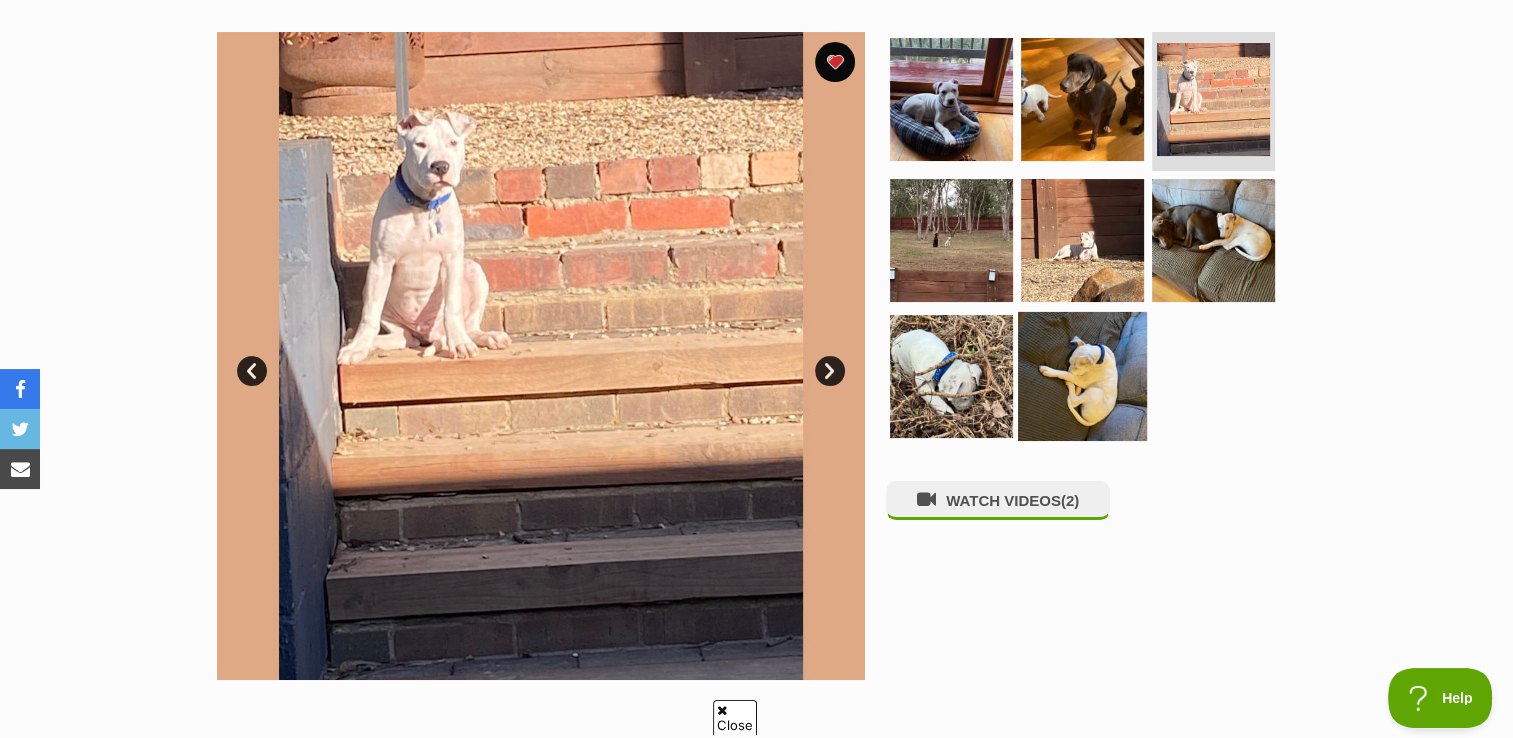 click at bounding box center (1082, 376) 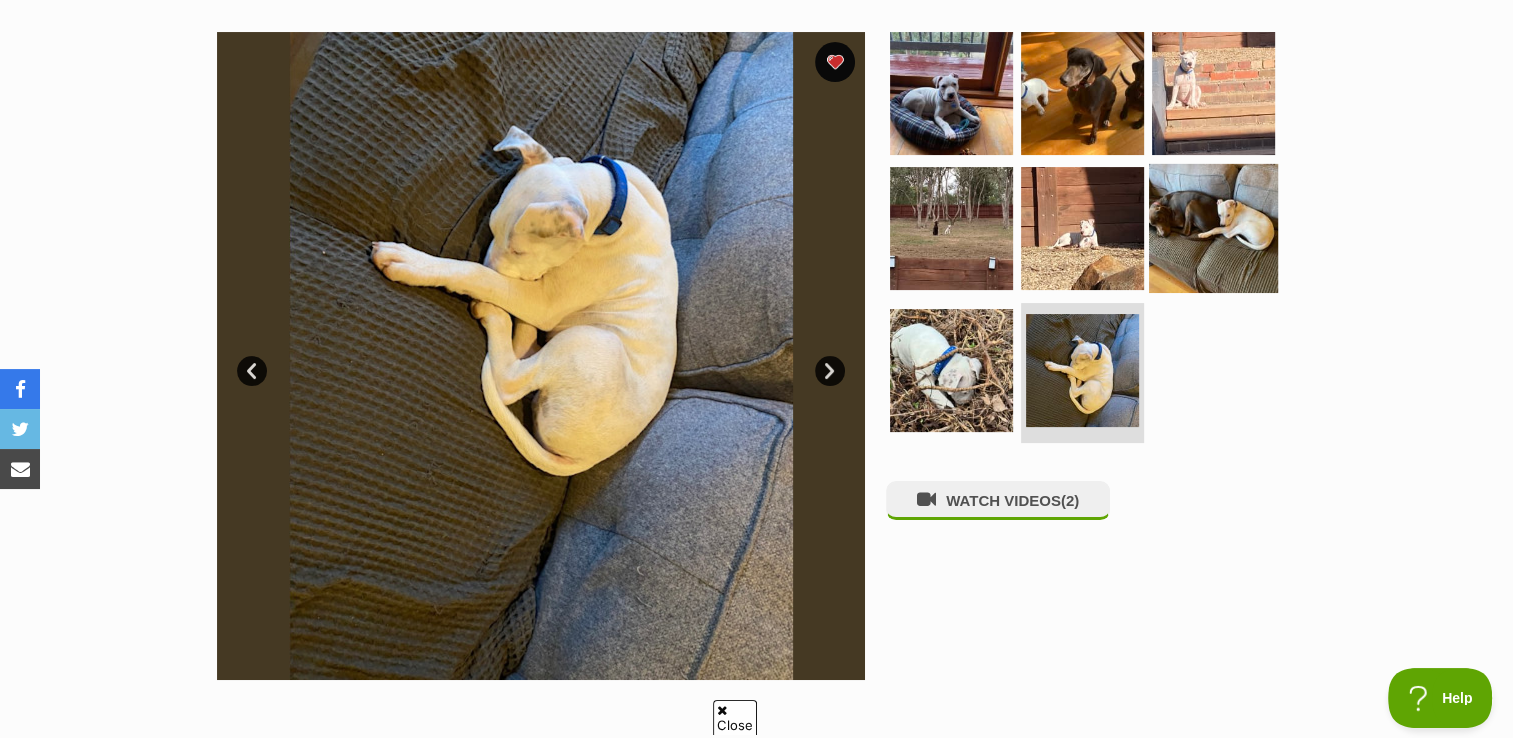 click at bounding box center (1213, 228) 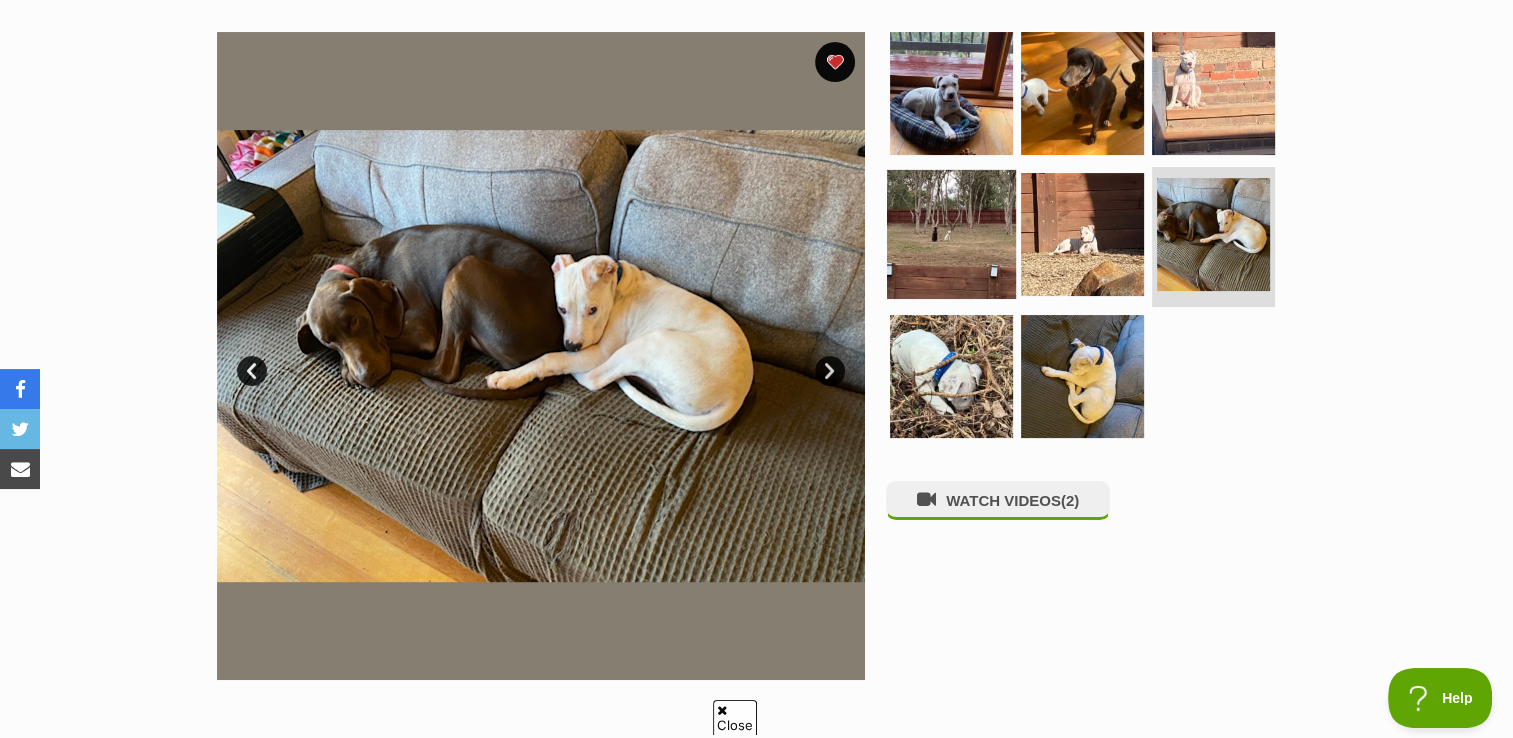 click at bounding box center (951, 234) 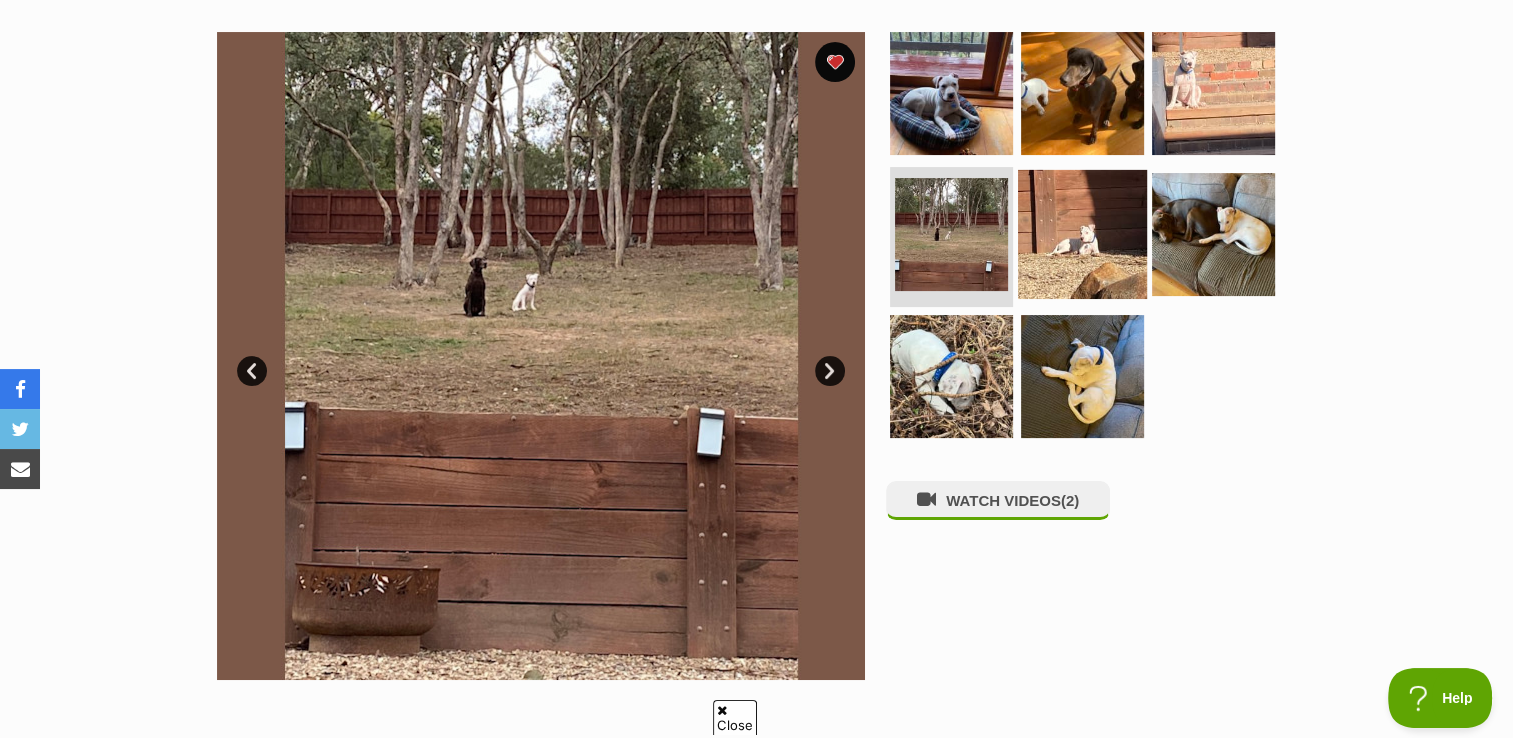 click at bounding box center [1082, 234] 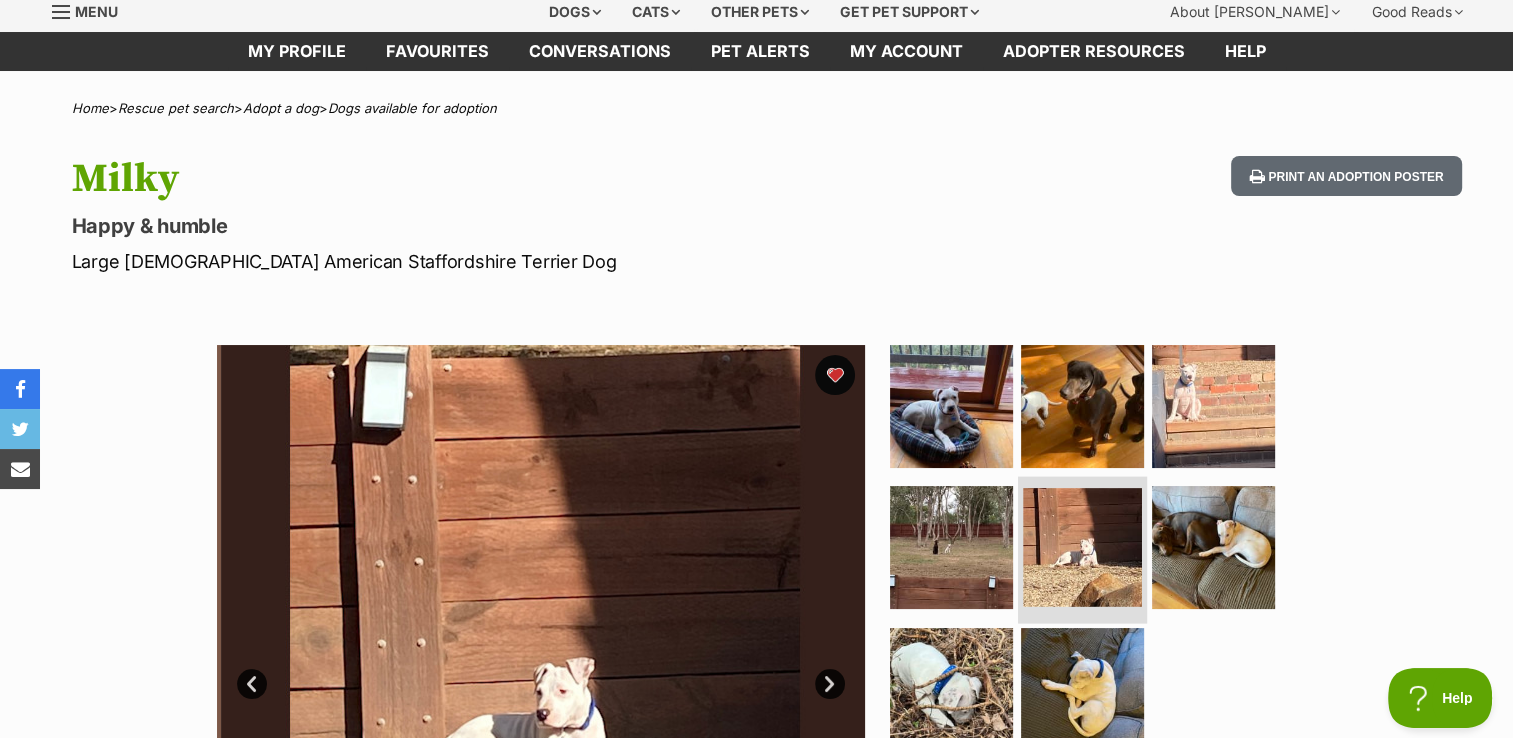 scroll, scrollTop: 0, scrollLeft: 0, axis: both 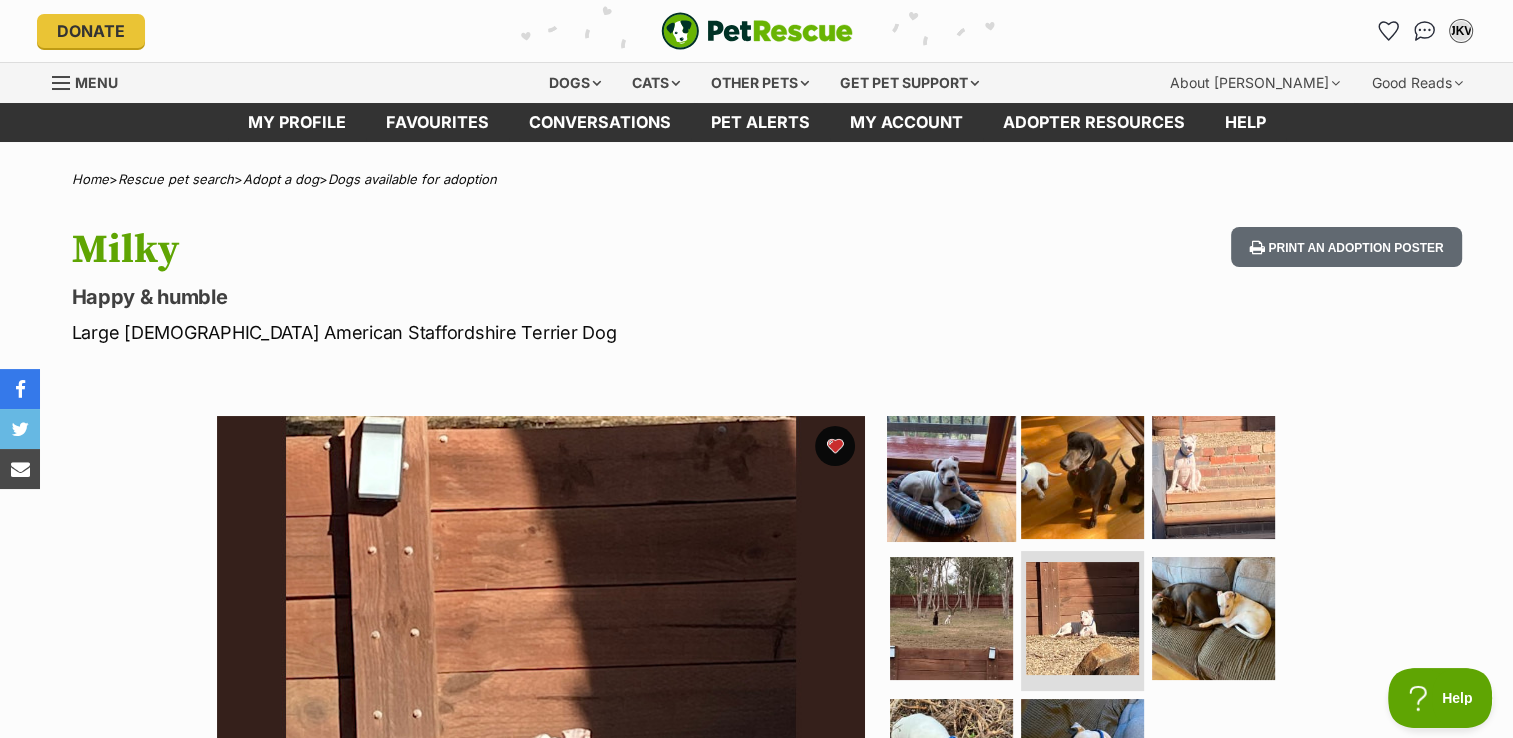 click at bounding box center (951, 476) 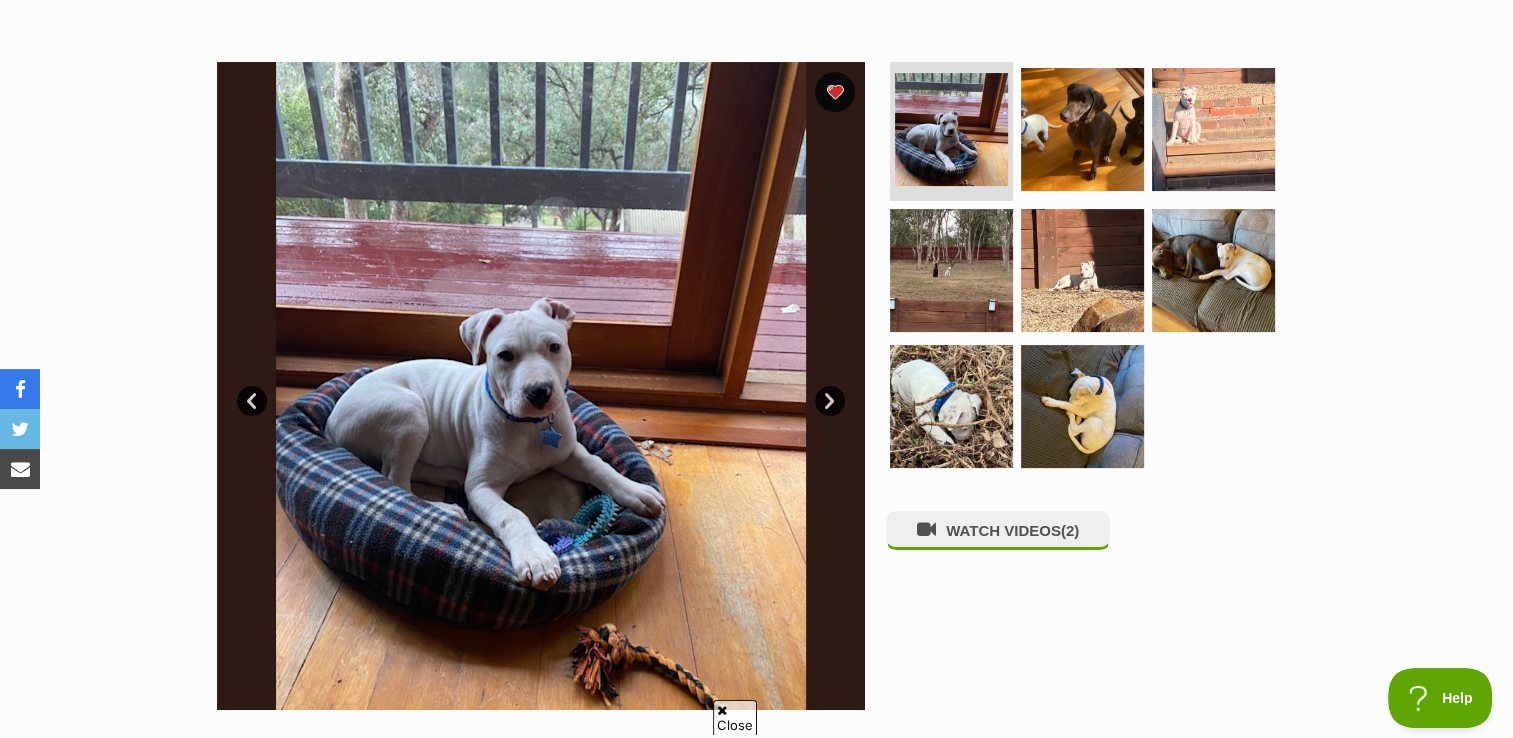 scroll, scrollTop: 355, scrollLeft: 0, axis: vertical 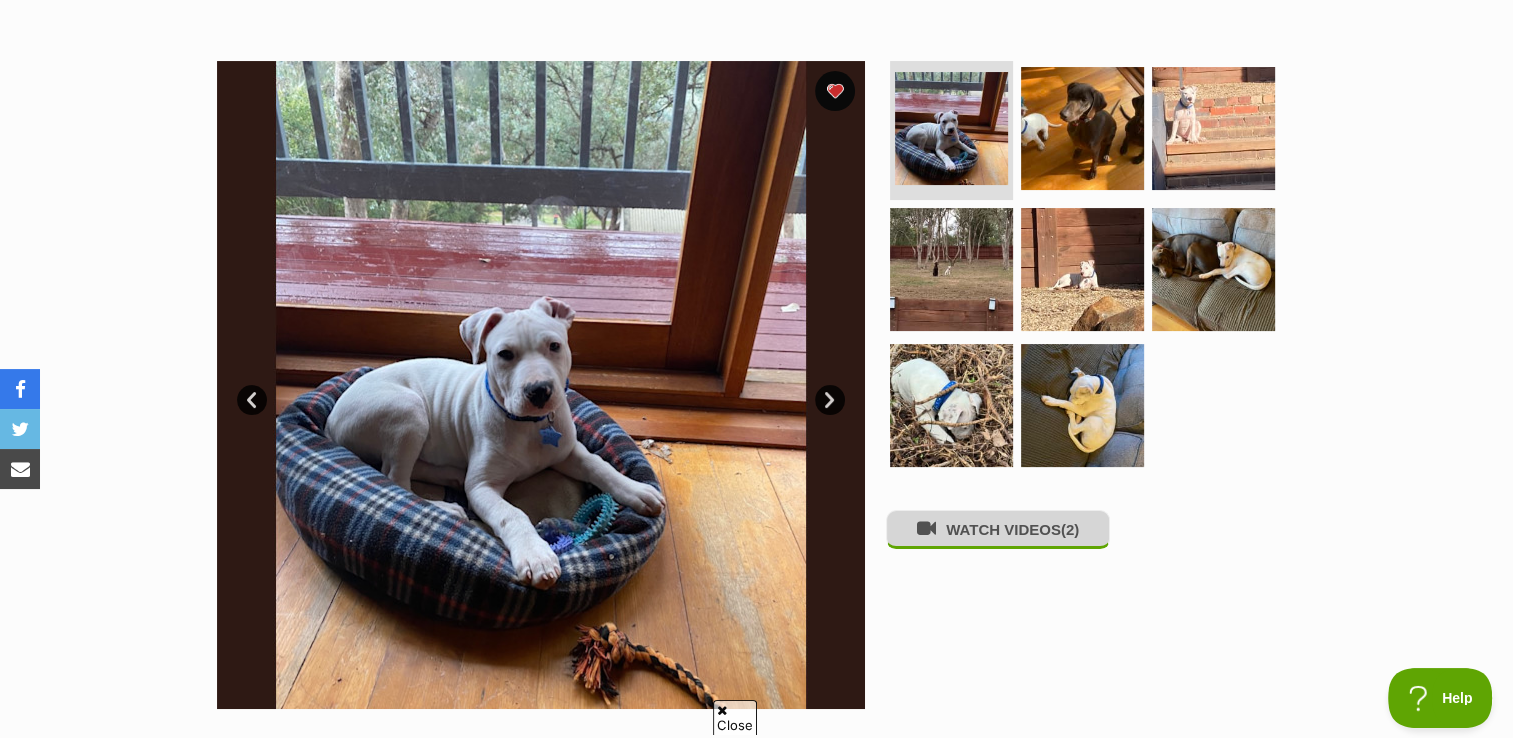 click on "WATCH VIDEOS
(2)" at bounding box center (998, 529) 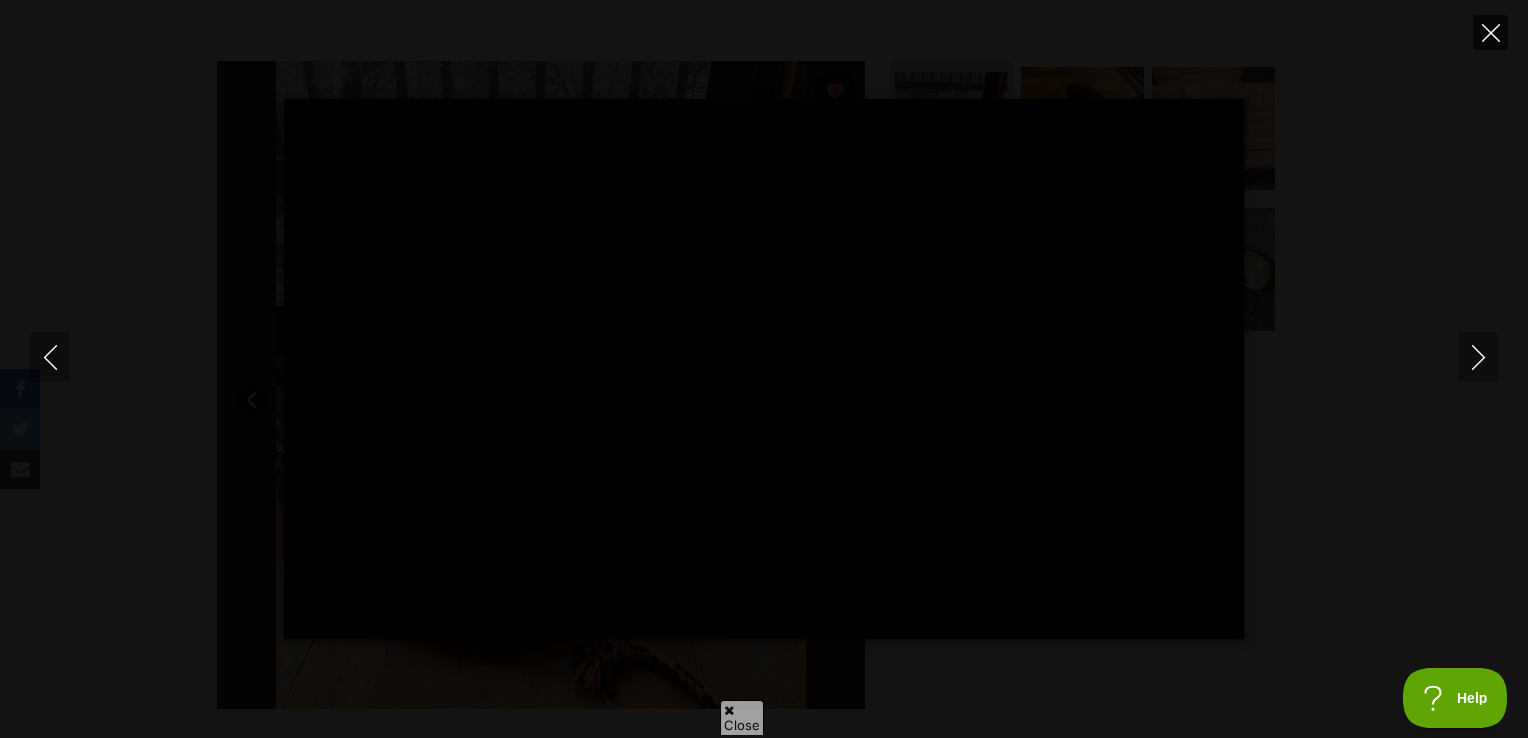 click 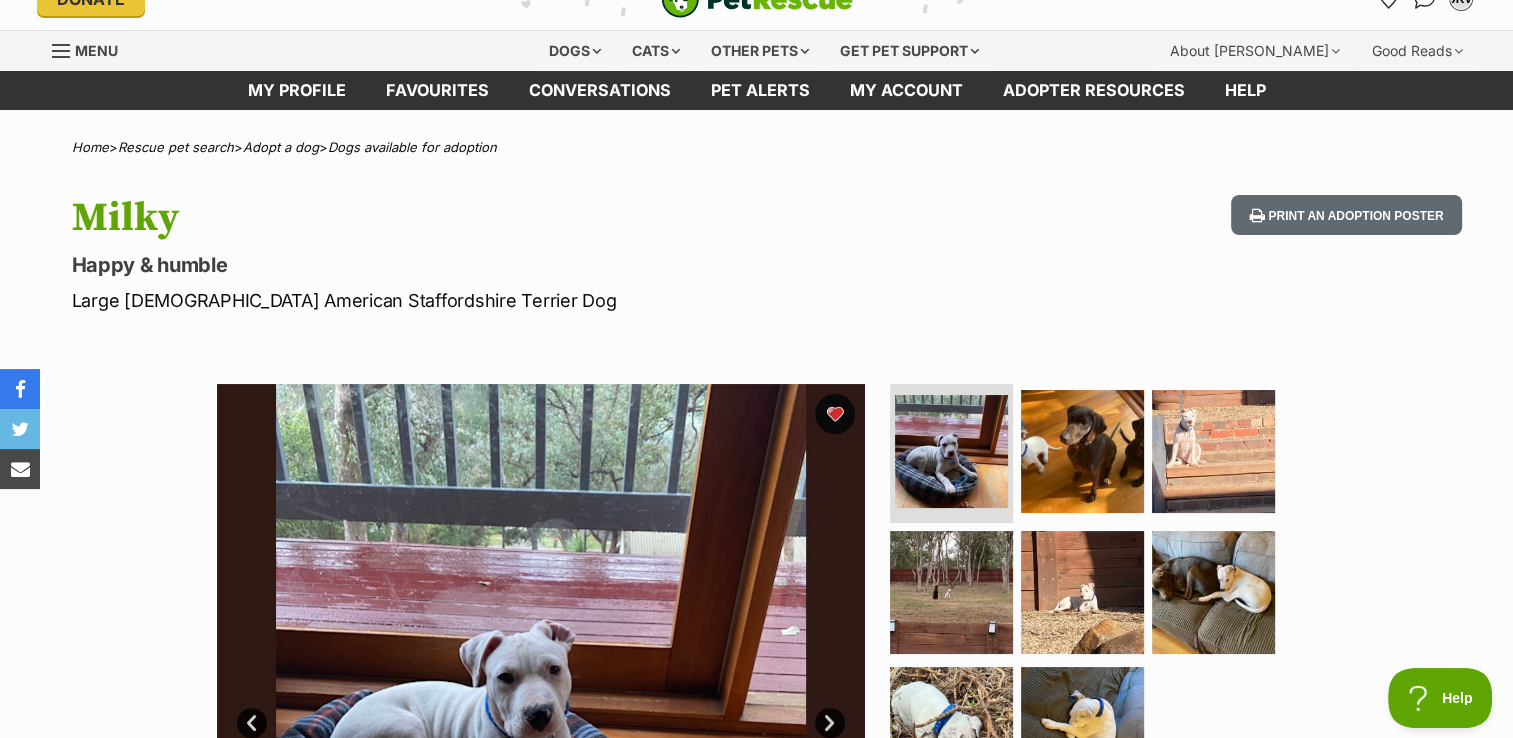 scroll, scrollTop: 0, scrollLeft: 0, axis: both 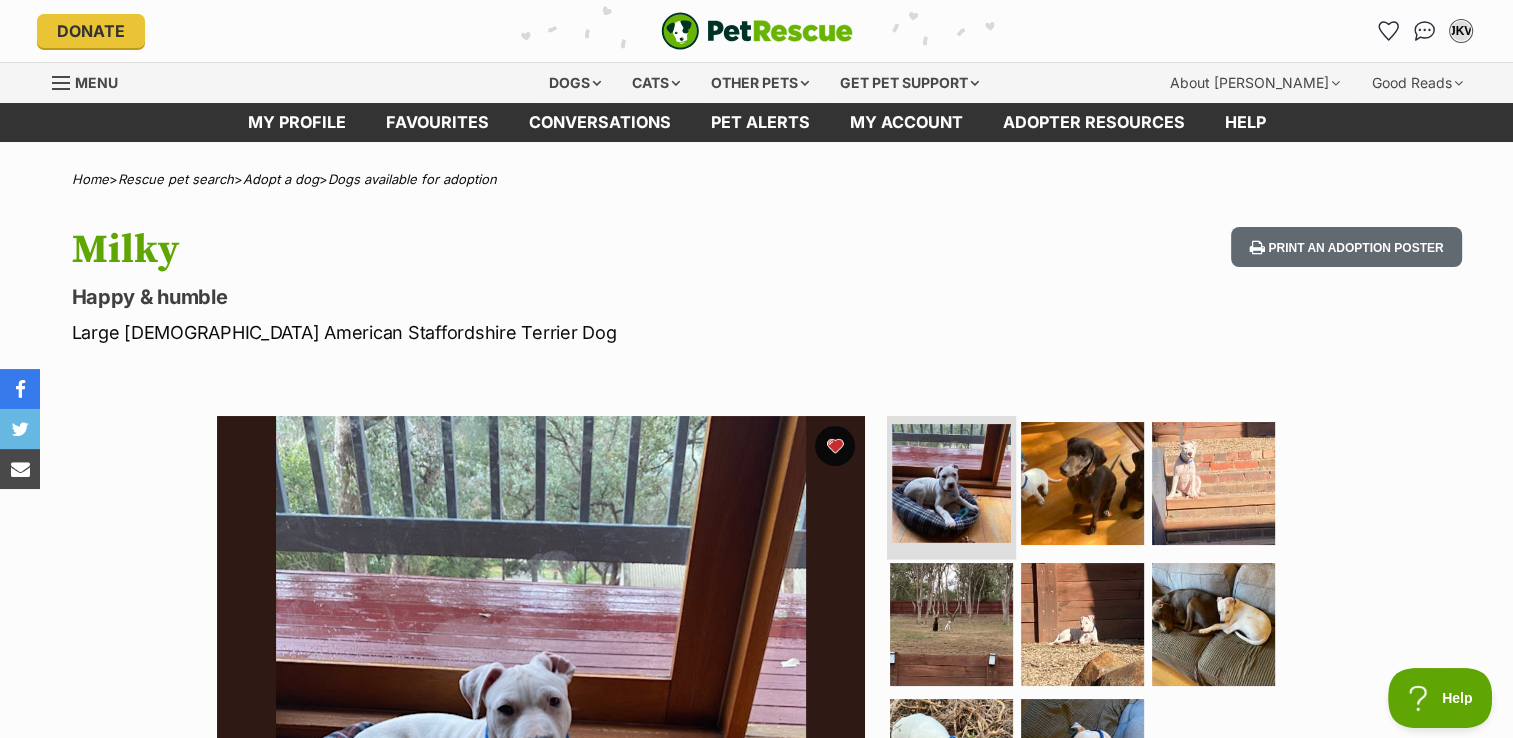 click at bounding box center [951, 483] 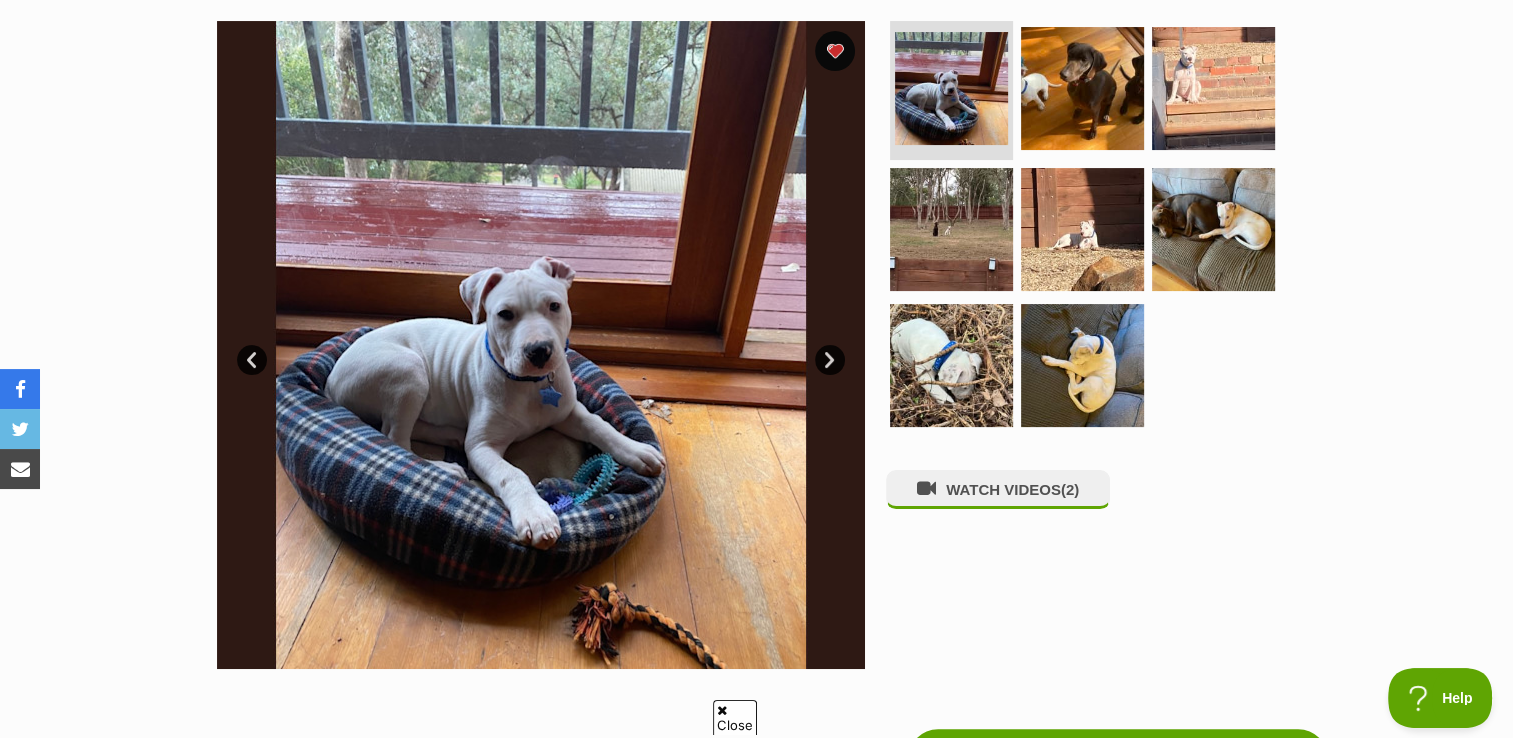 scroll, scrollTop: 396, scrollLeft: 0, axis: vertical 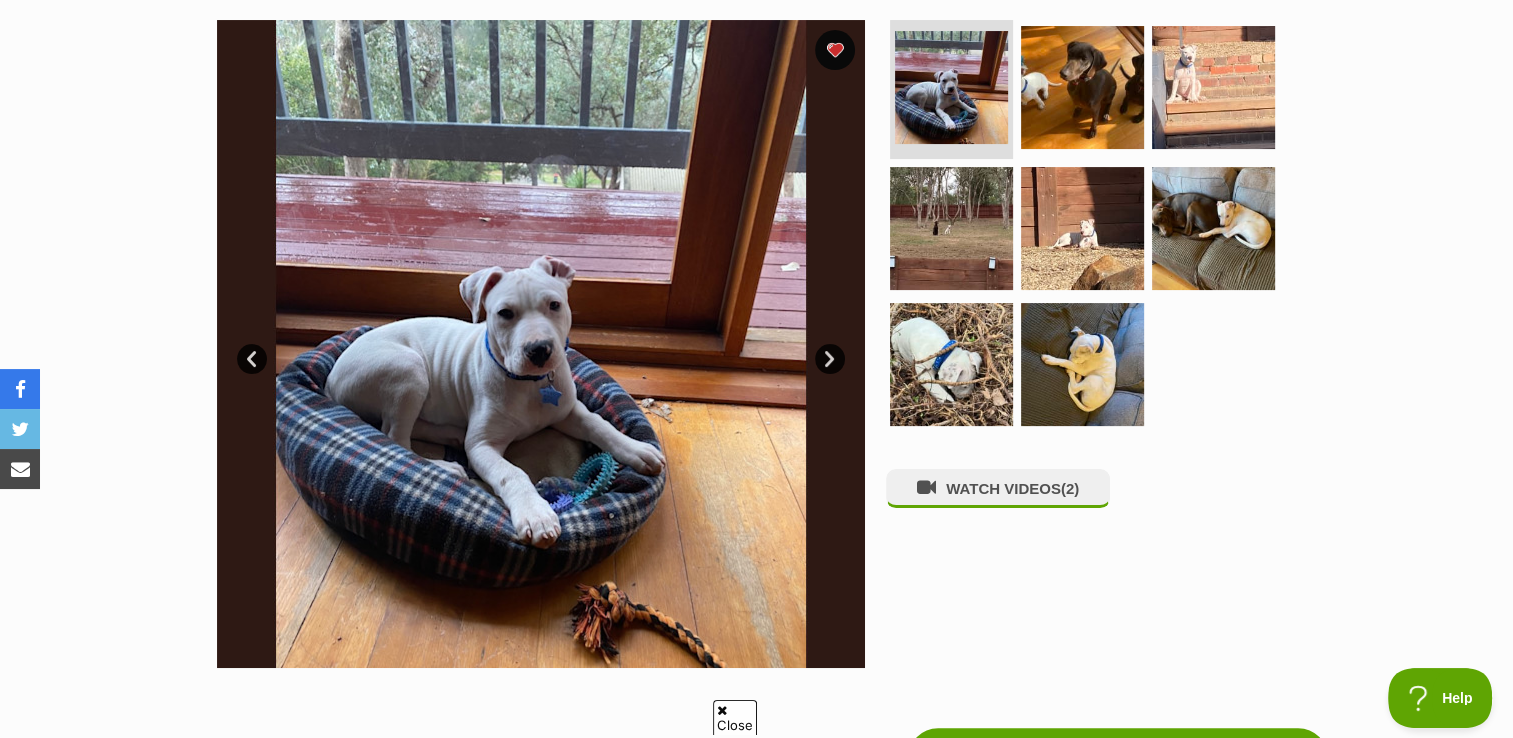 click on "Next" at bounding box center [830, 359] 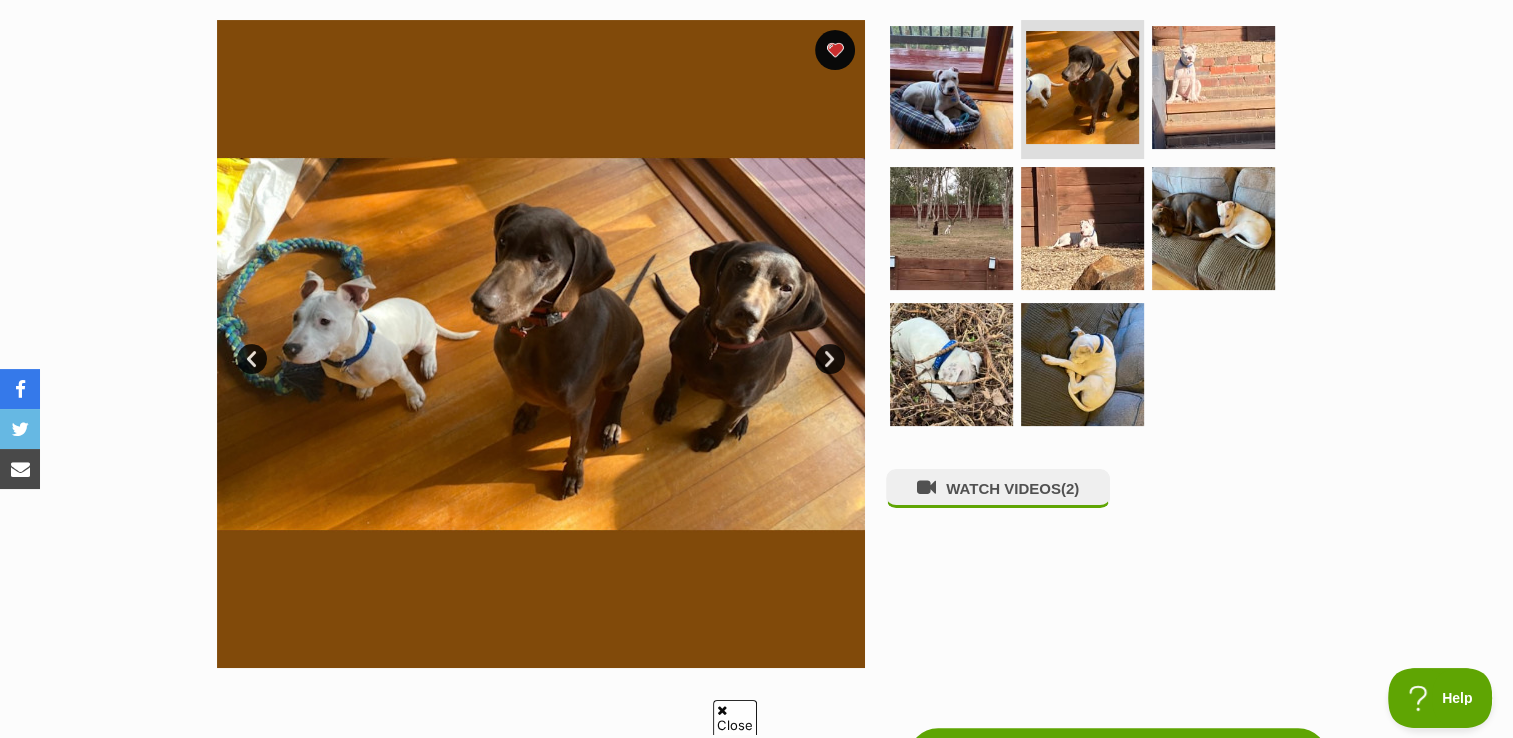 click on "Next" at bounding box center [830, 359] 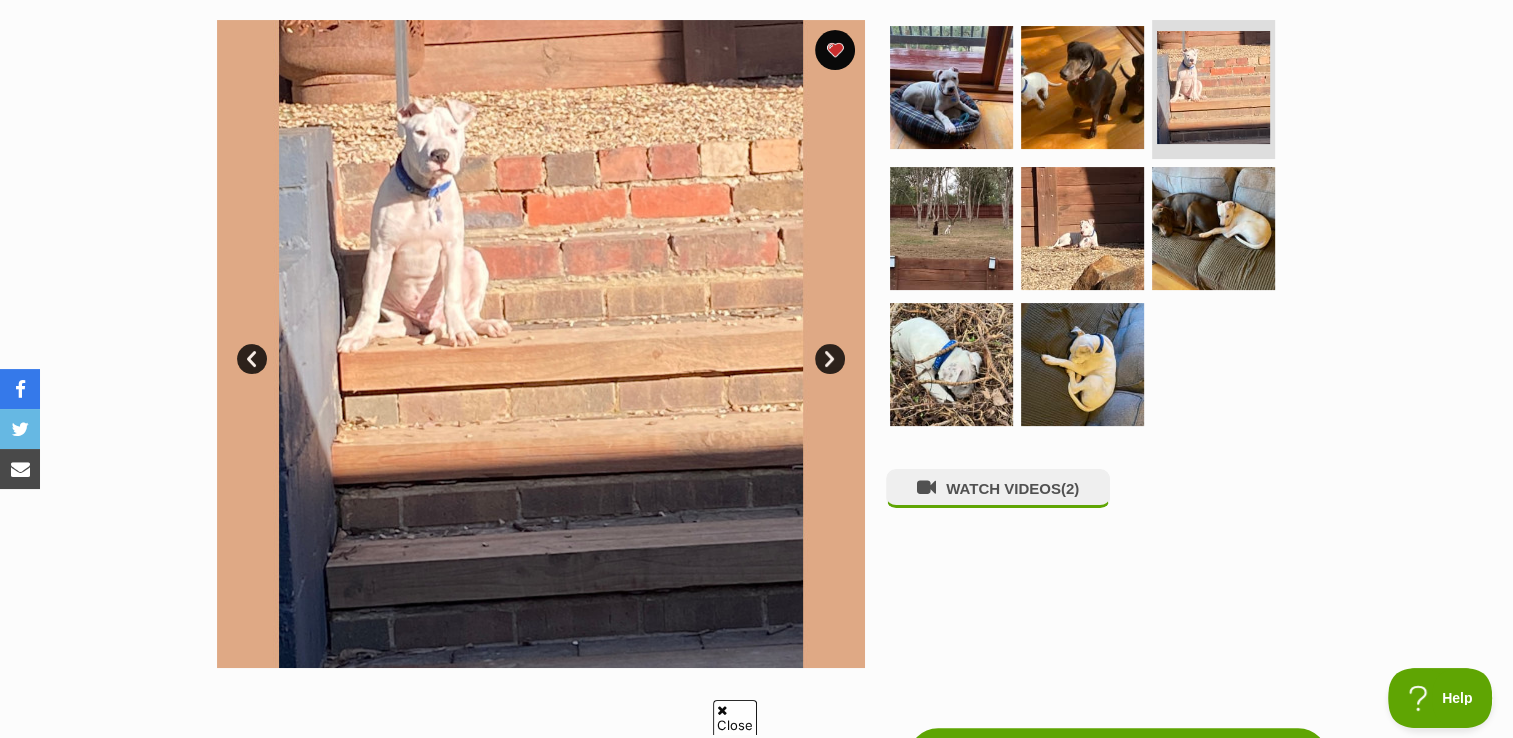 click on "Next" at bounding box center [830, 359] 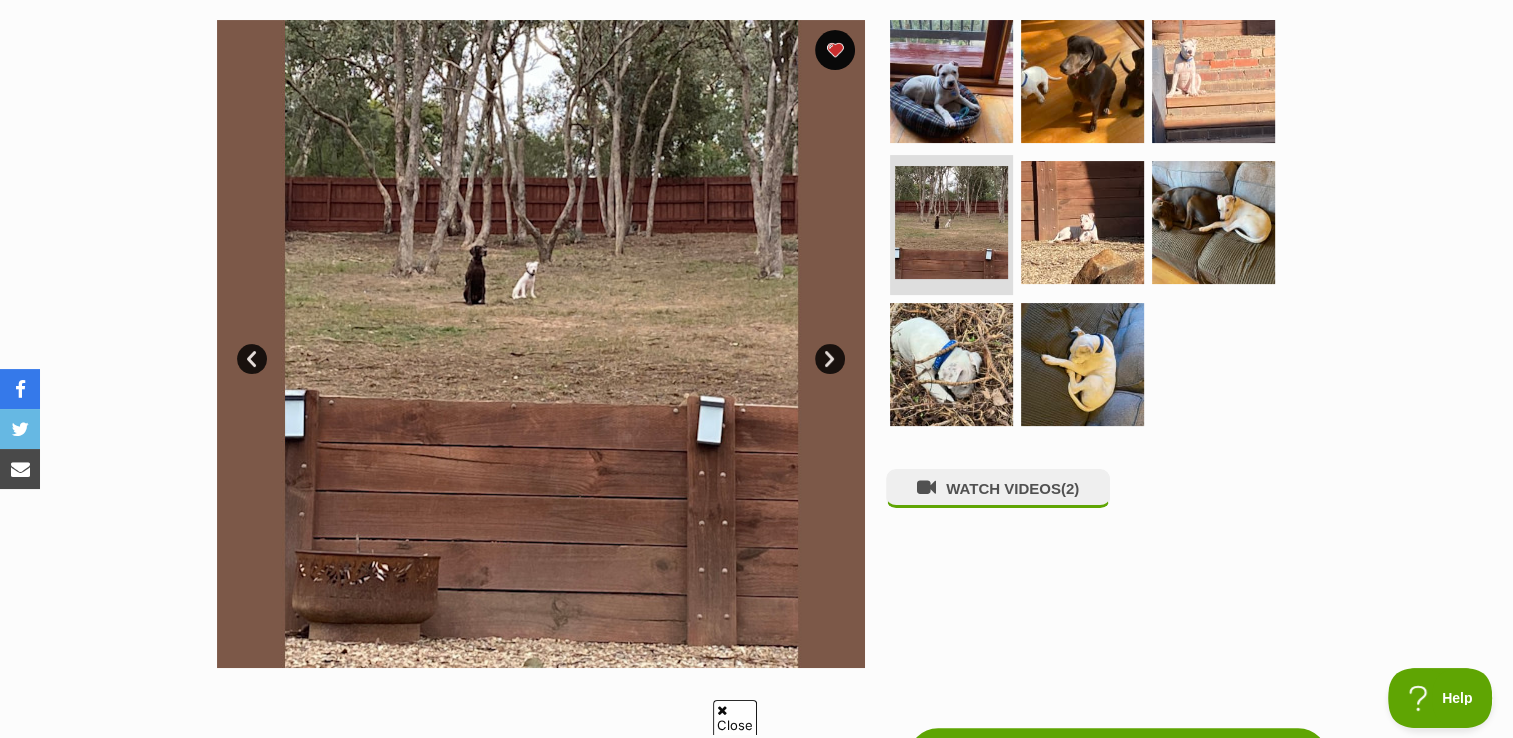 click on "Next" at bounding box center (830, 359) 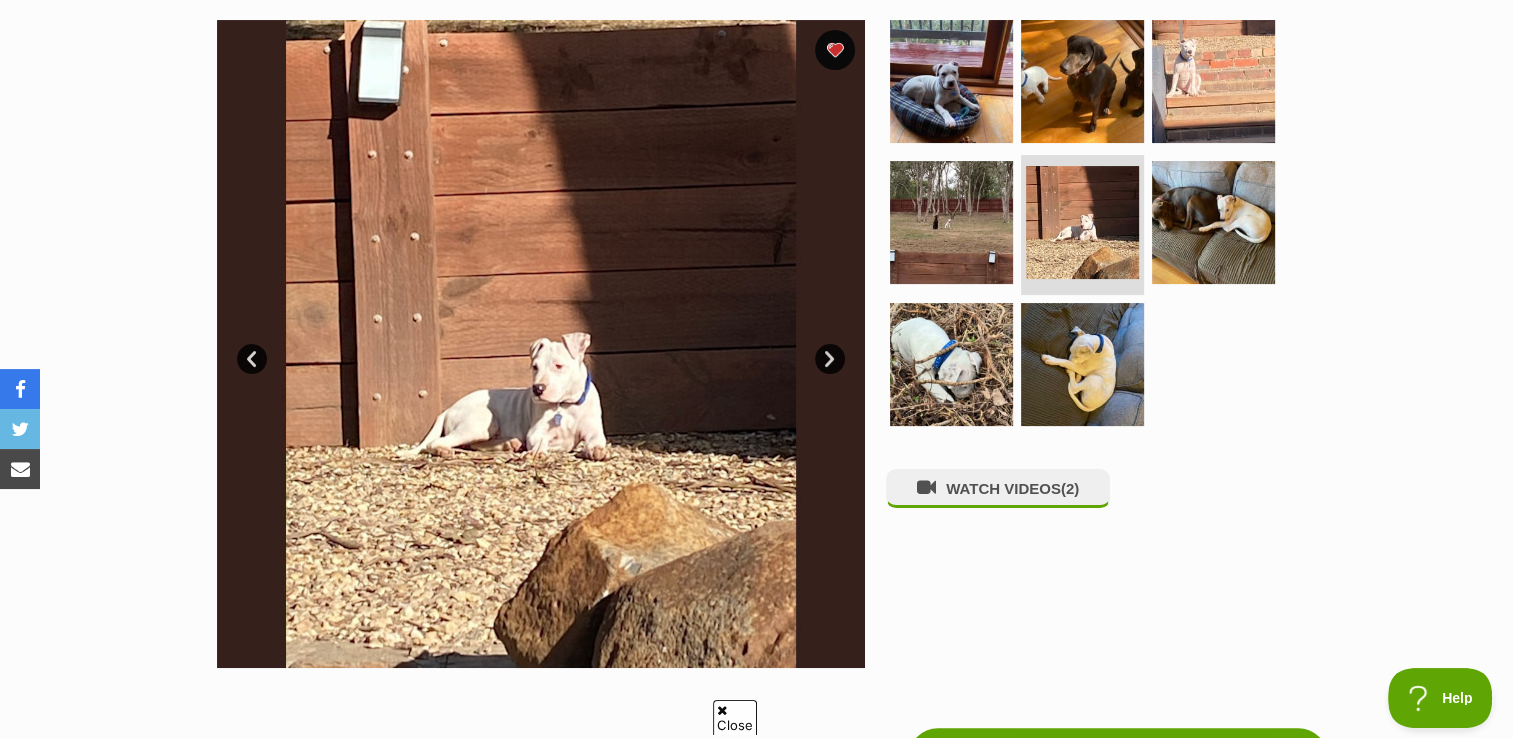 click on "Next" at bounding box center (830, 359) 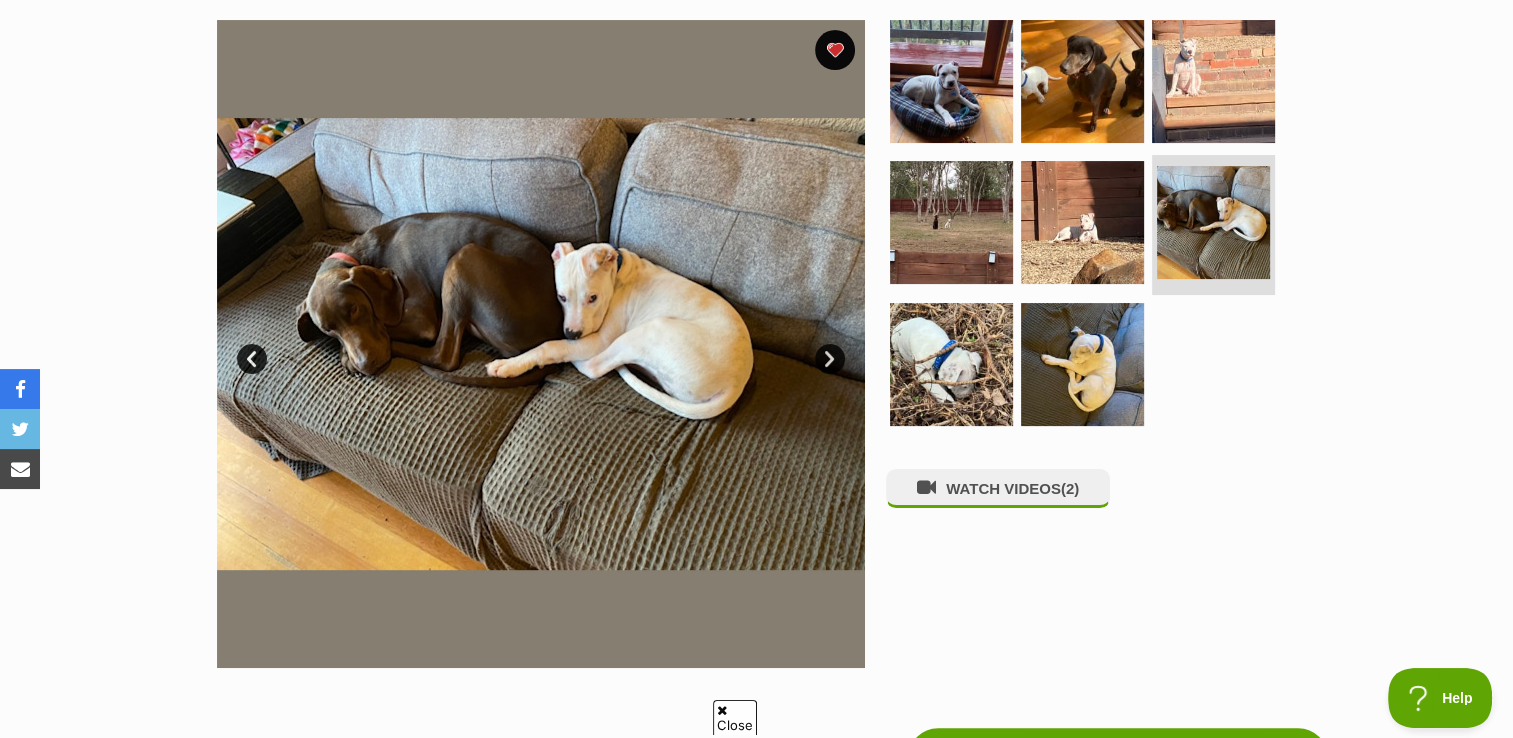 click on "Next" at bounding box center (830, 359) 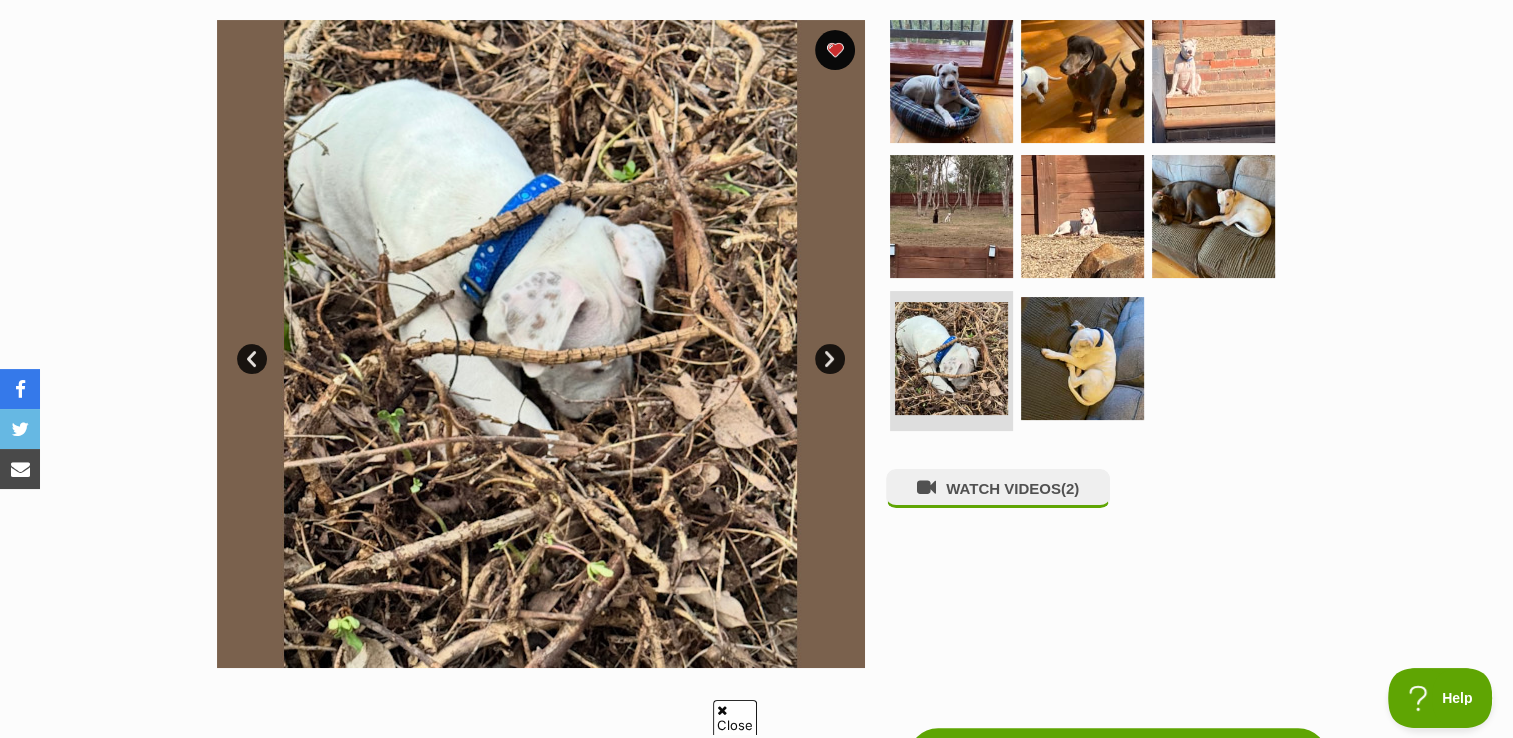 click on "Next" at bounding box center [830, 359] 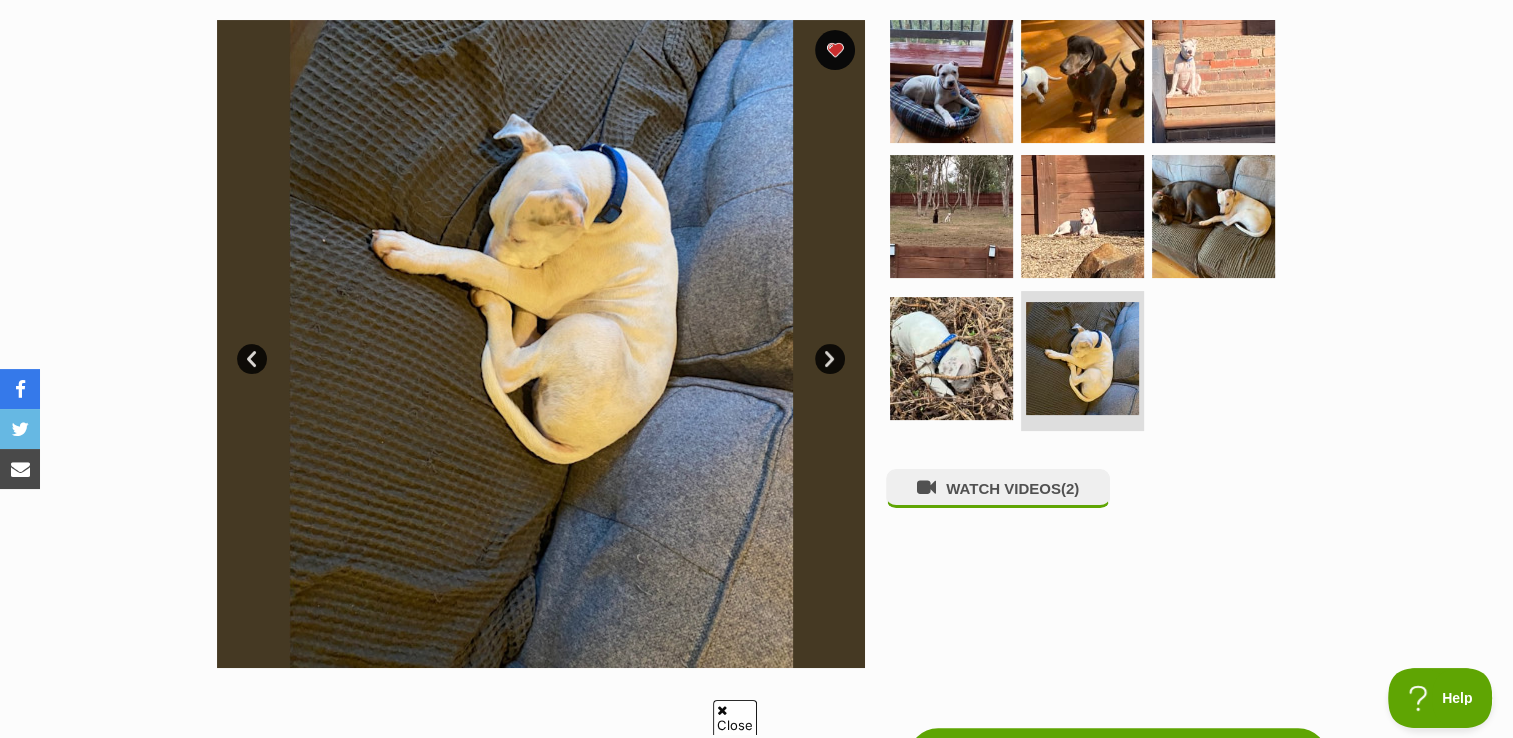 click on "Next" at bounding box center (830, 359) 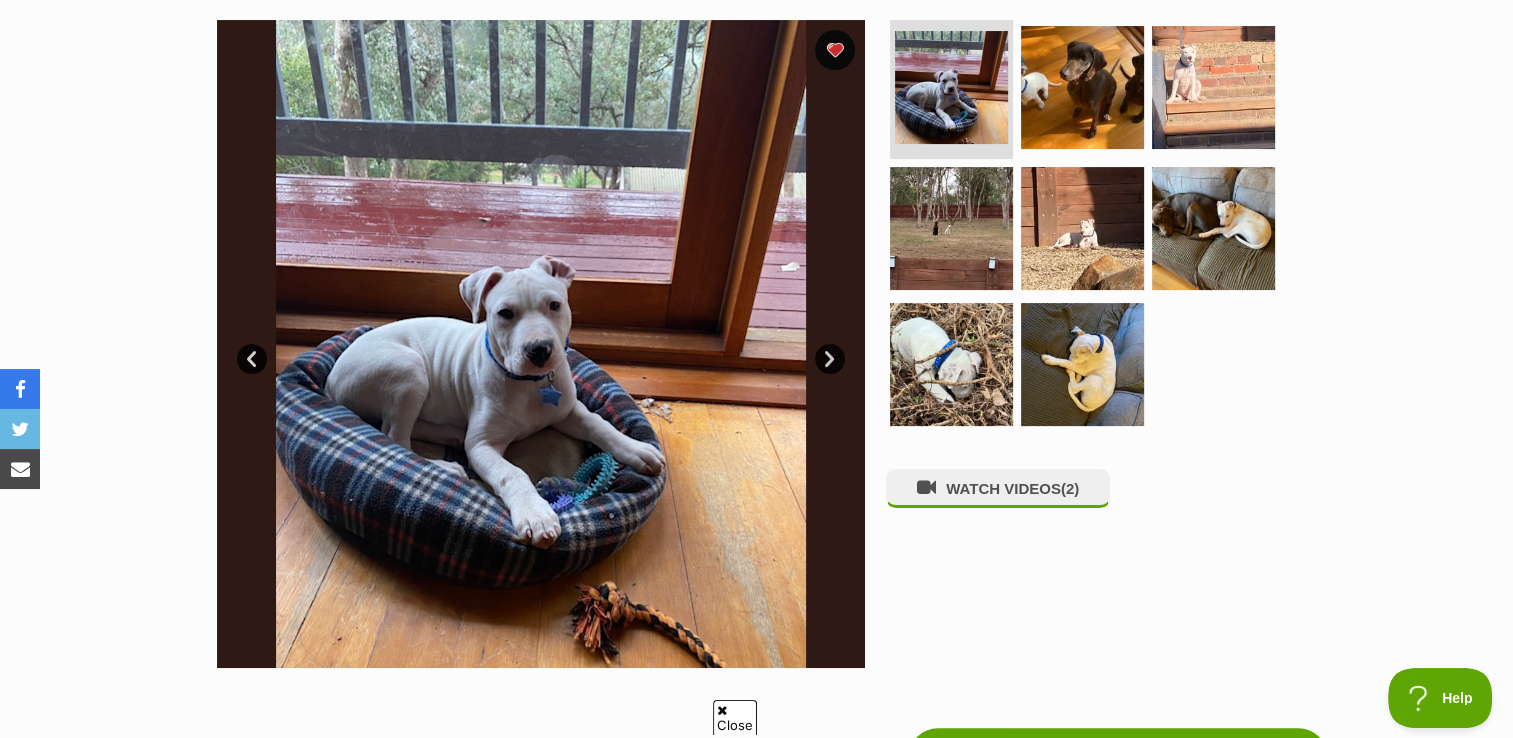 click on "Next" at bounding box center [830, 359] 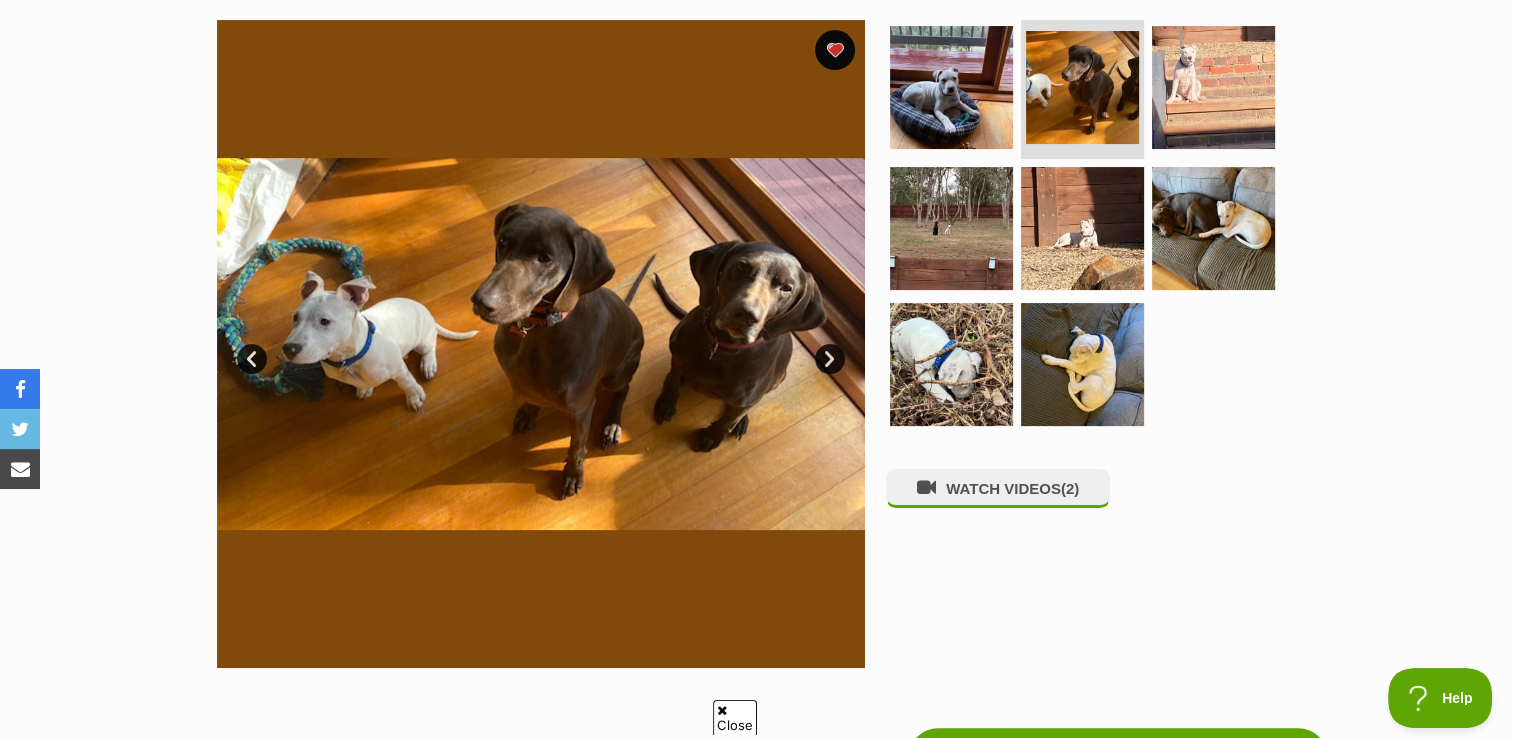 click on "Next" at bounding box center [830, 359] 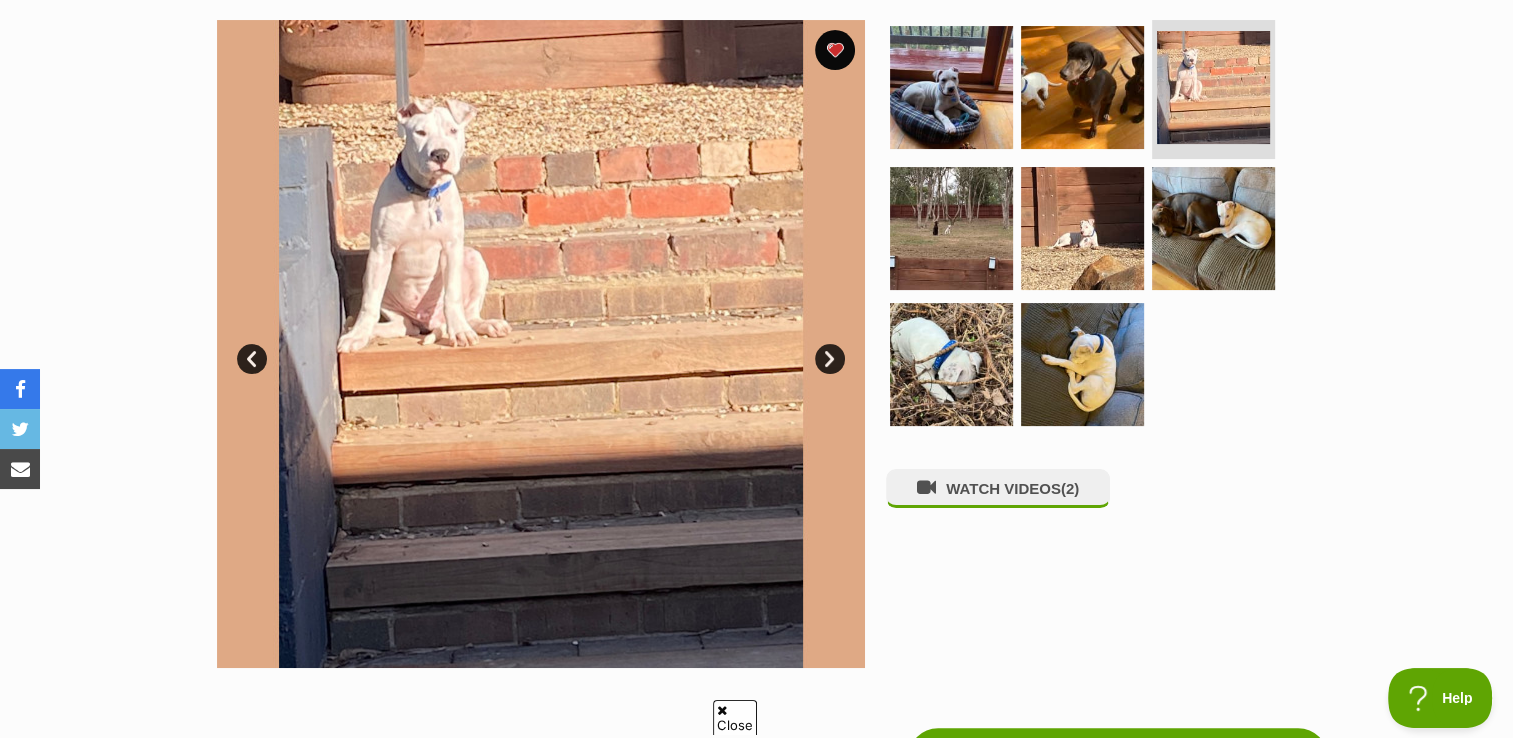 click on "Next" at bounding box center [830, 359] 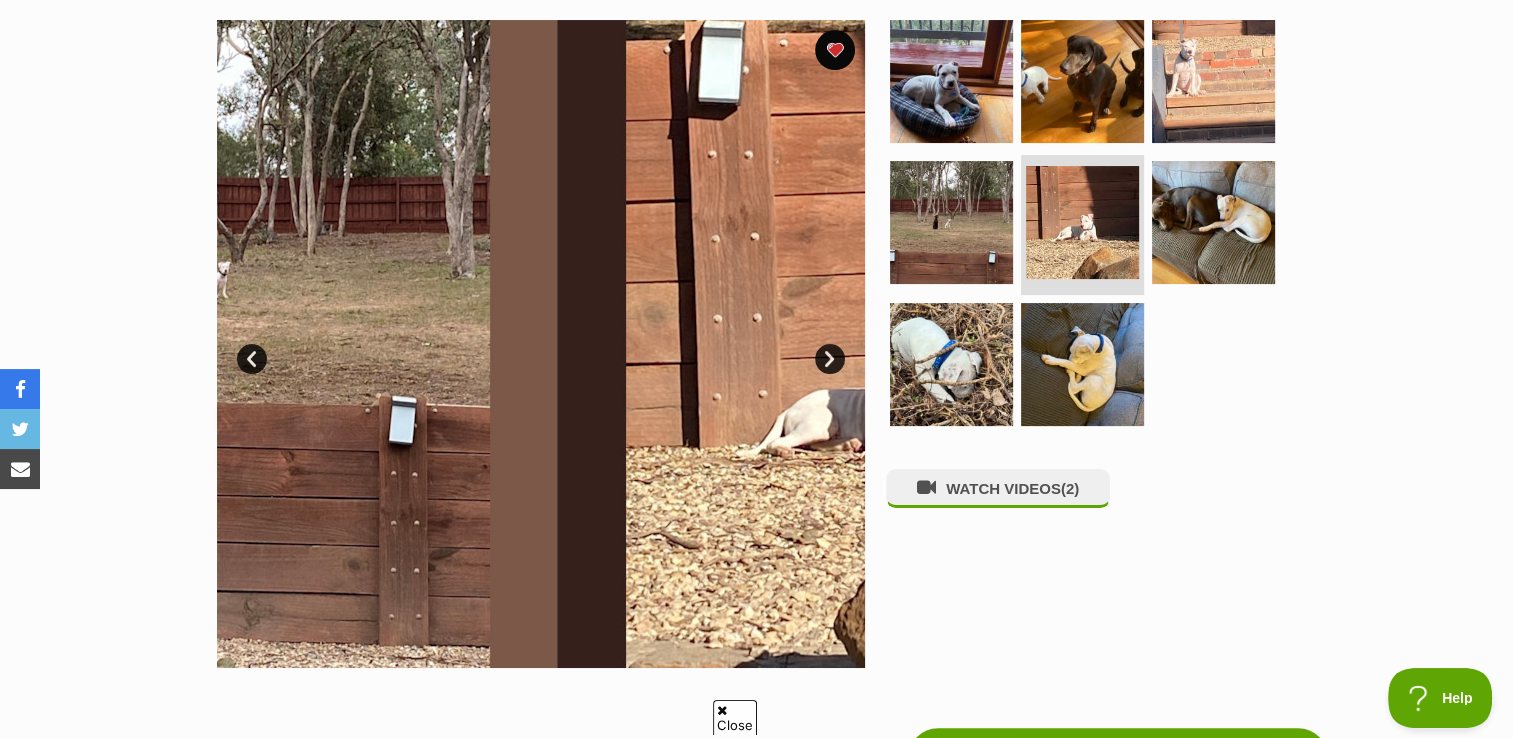 click on "Next" at bounding box center [830, 359] 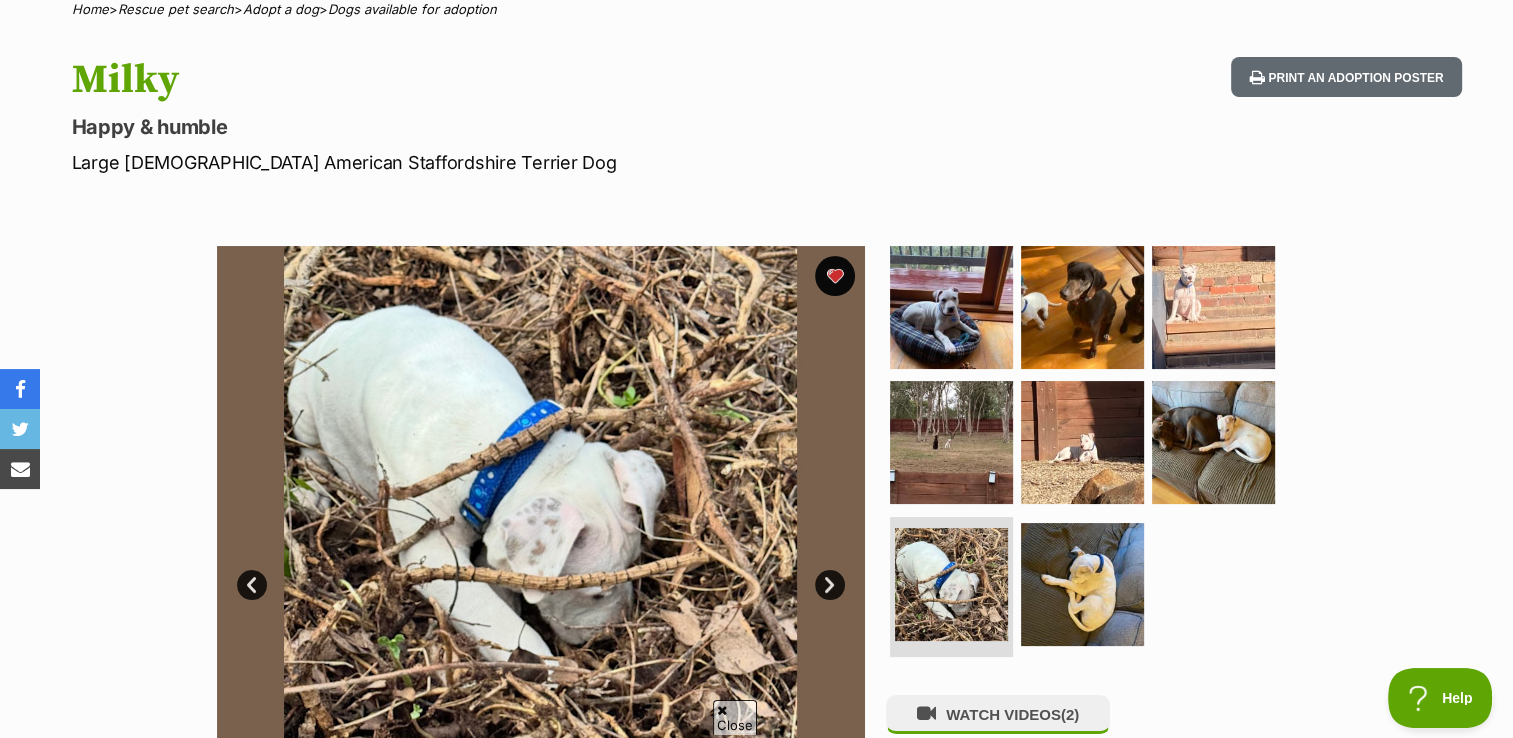 scroll, scrollTop: 0, scrollLeft: 0, axis: both 